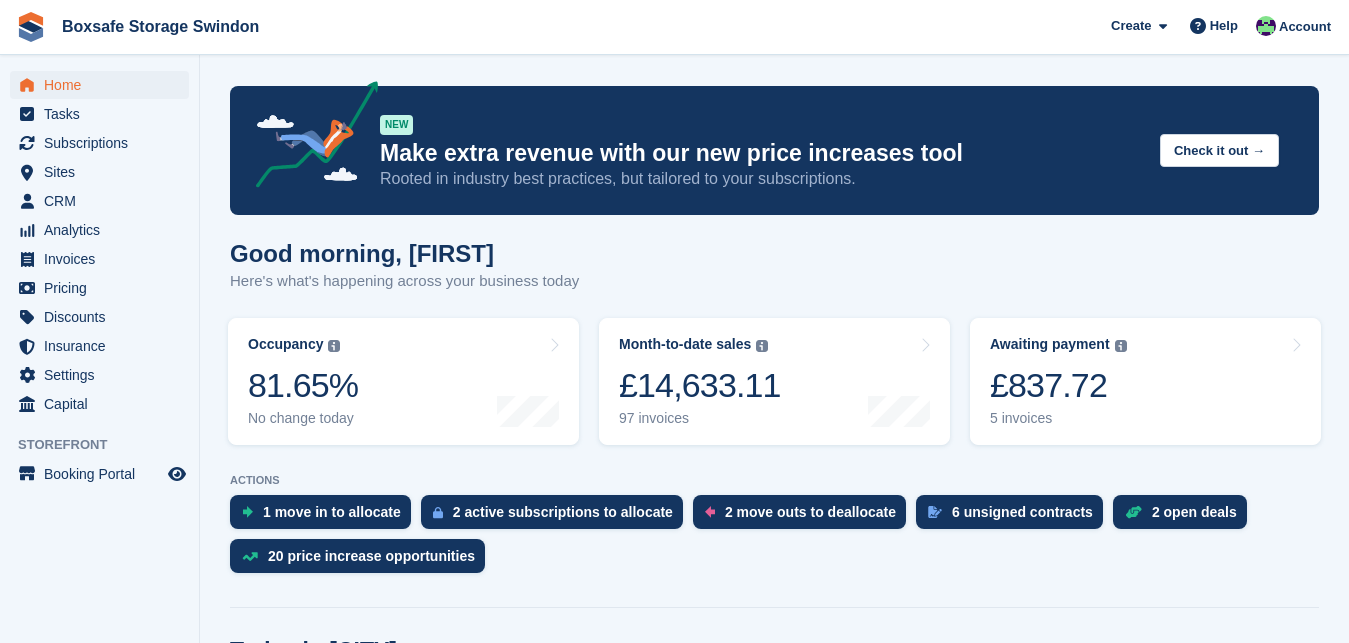 click on "£837.72" at bounding box center [1058, 385] 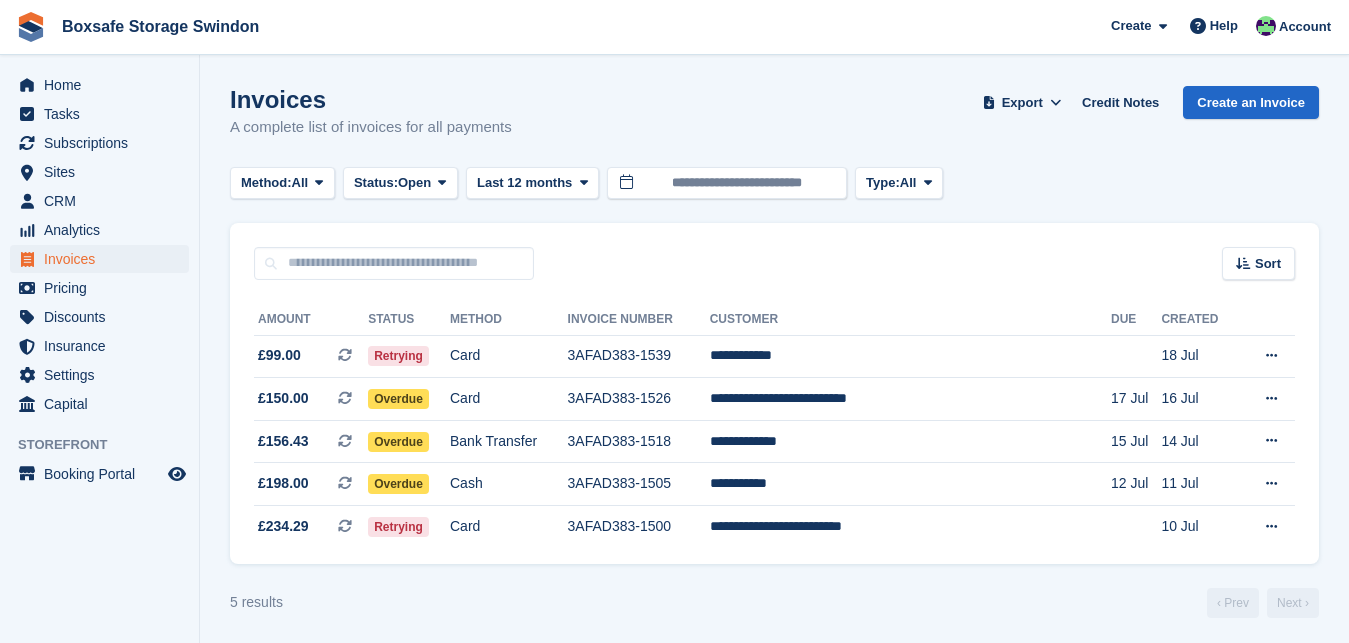 scroll, scrollTop: 0, scrollLeft: 0, axis: both 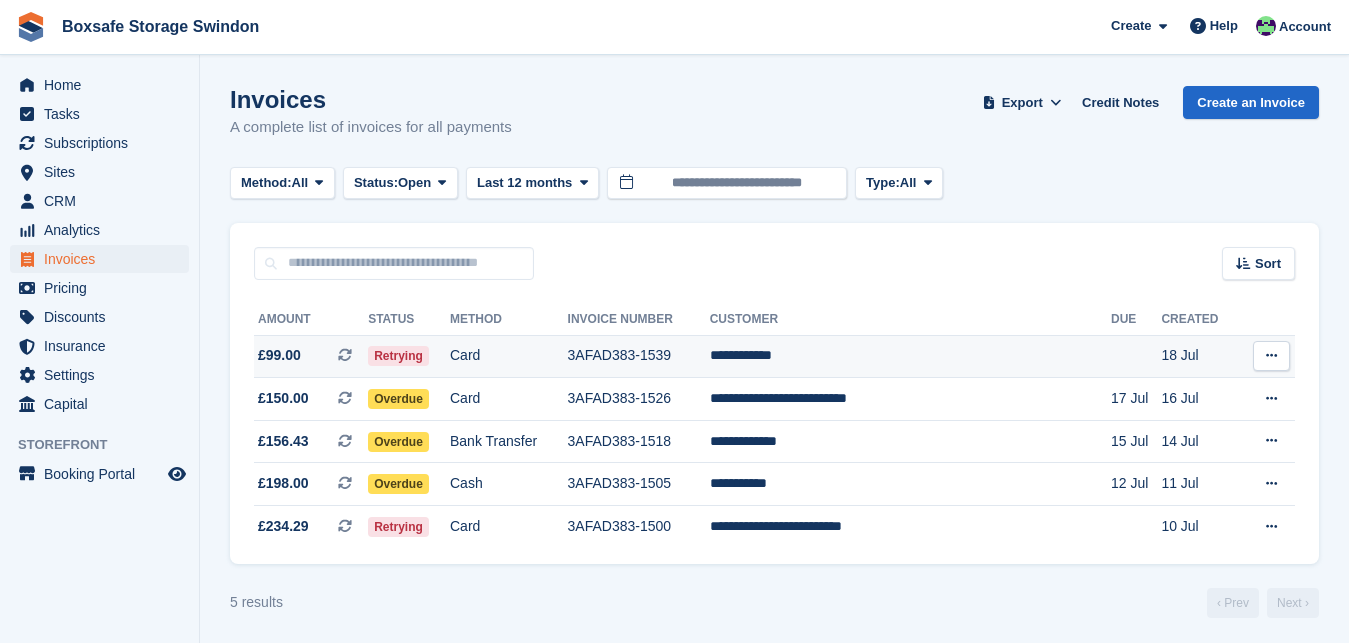 click on "**********" at bounding box center (910, 356) 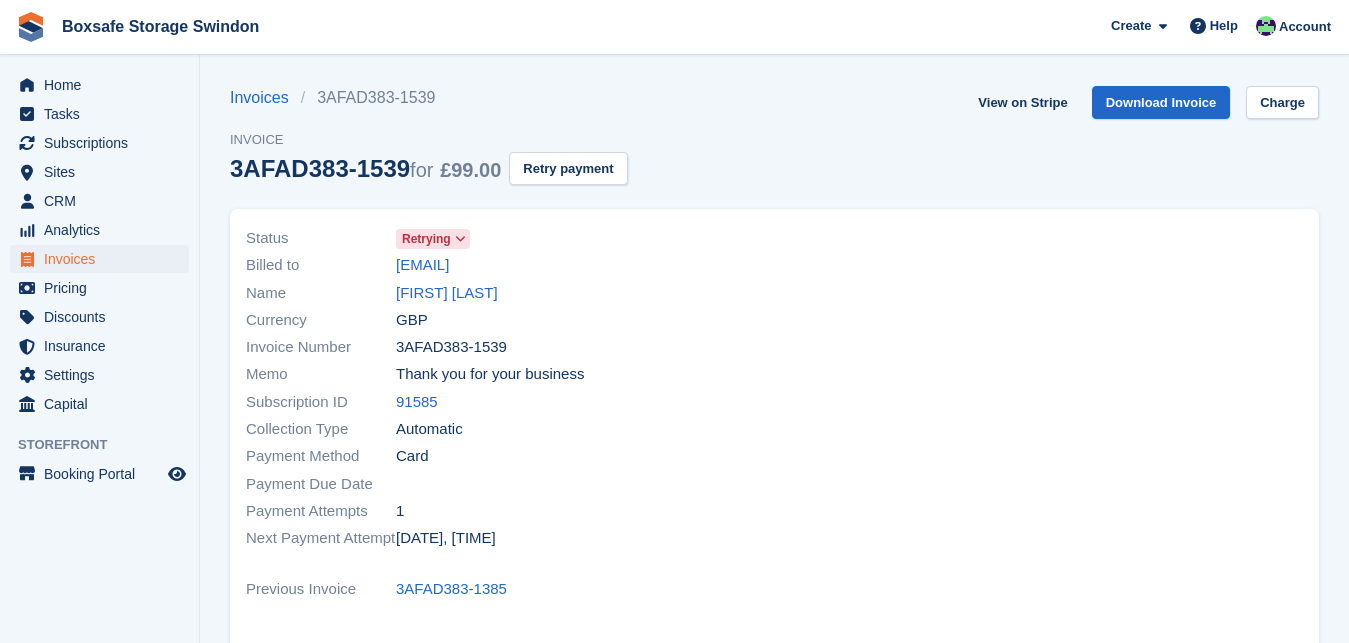 scroll, scrollTop: 0, scrollLeft: 0, axis: both 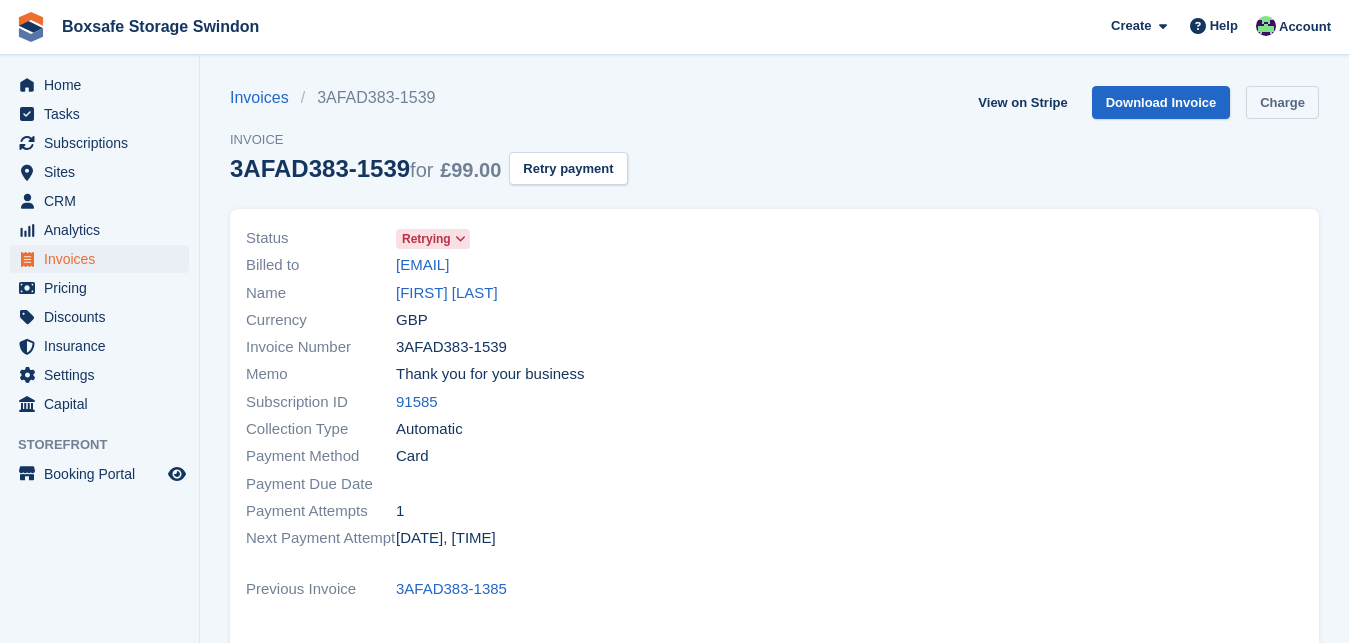 click on "Charge" at bounding box center [1282, 102] 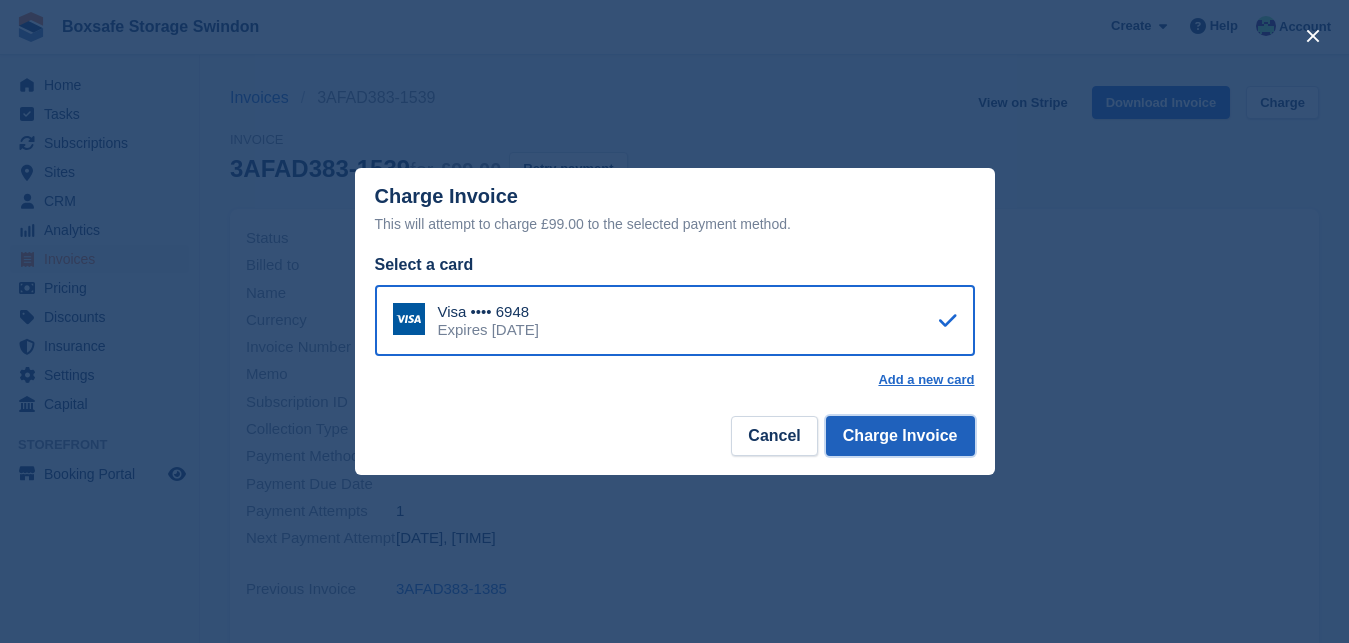 click on "Charge Invoice" at bounding box center (900, 436) 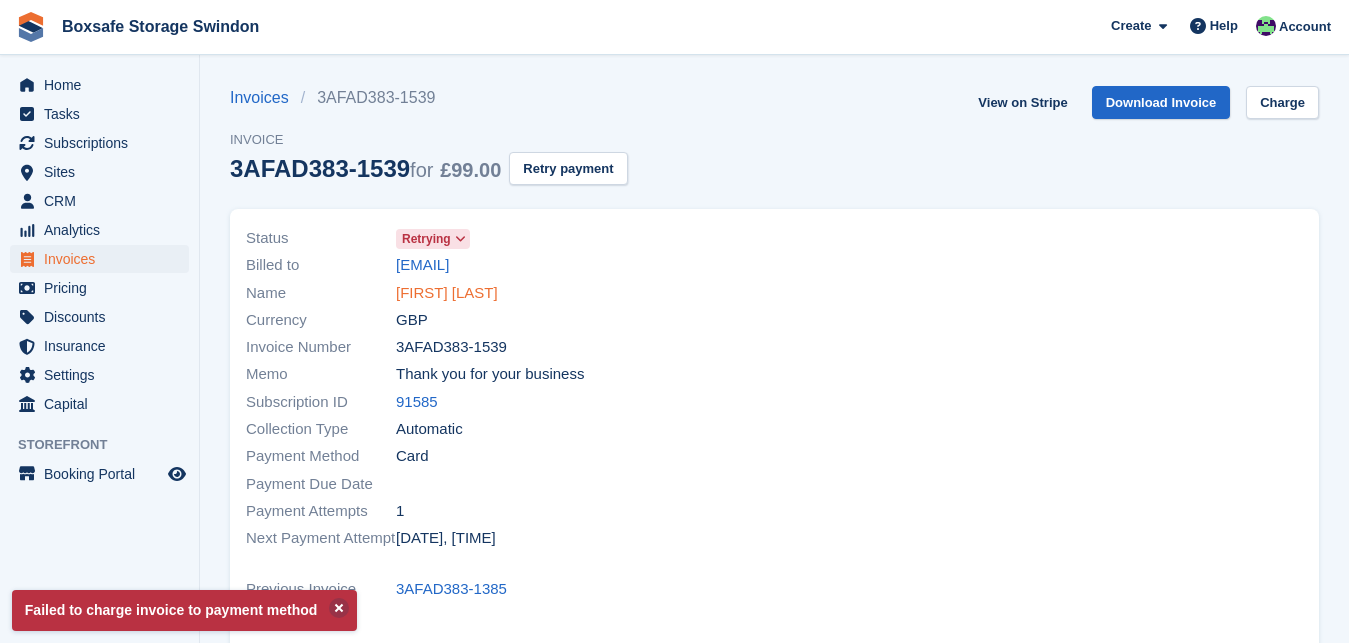 click on "Caine bowers" at bounding box center (447, 293) 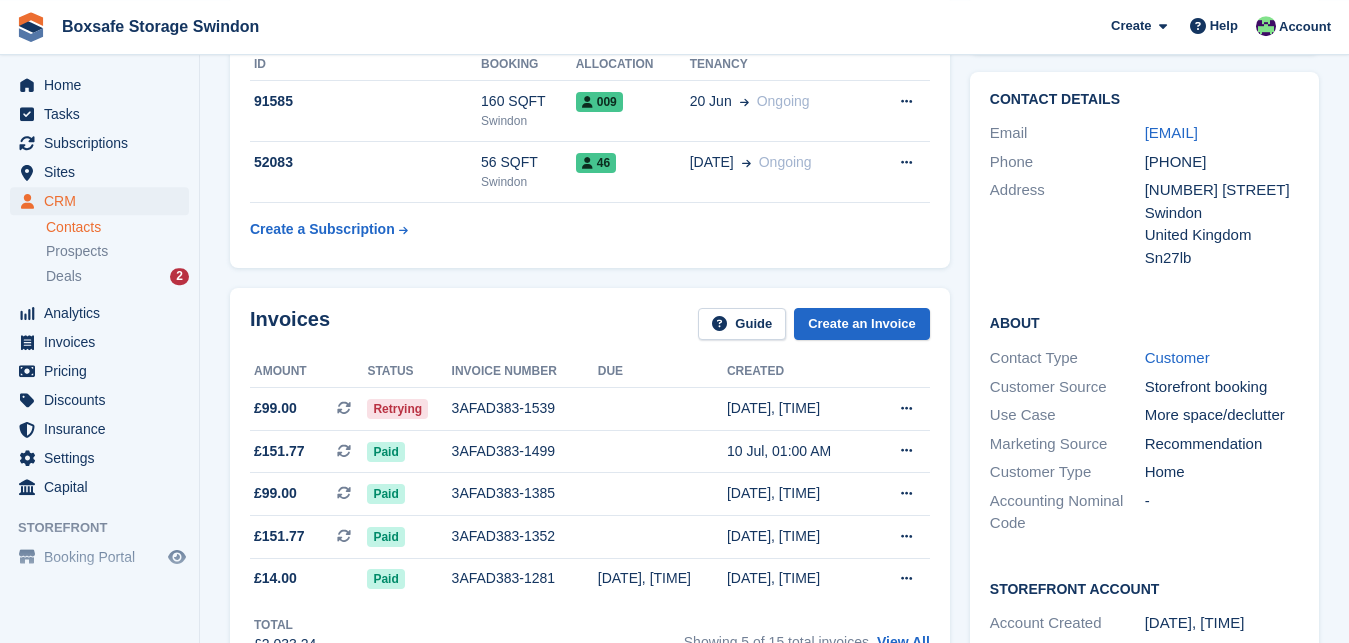 scroll, scrollTop: 304, scrollLeft: 0, axis: vertical 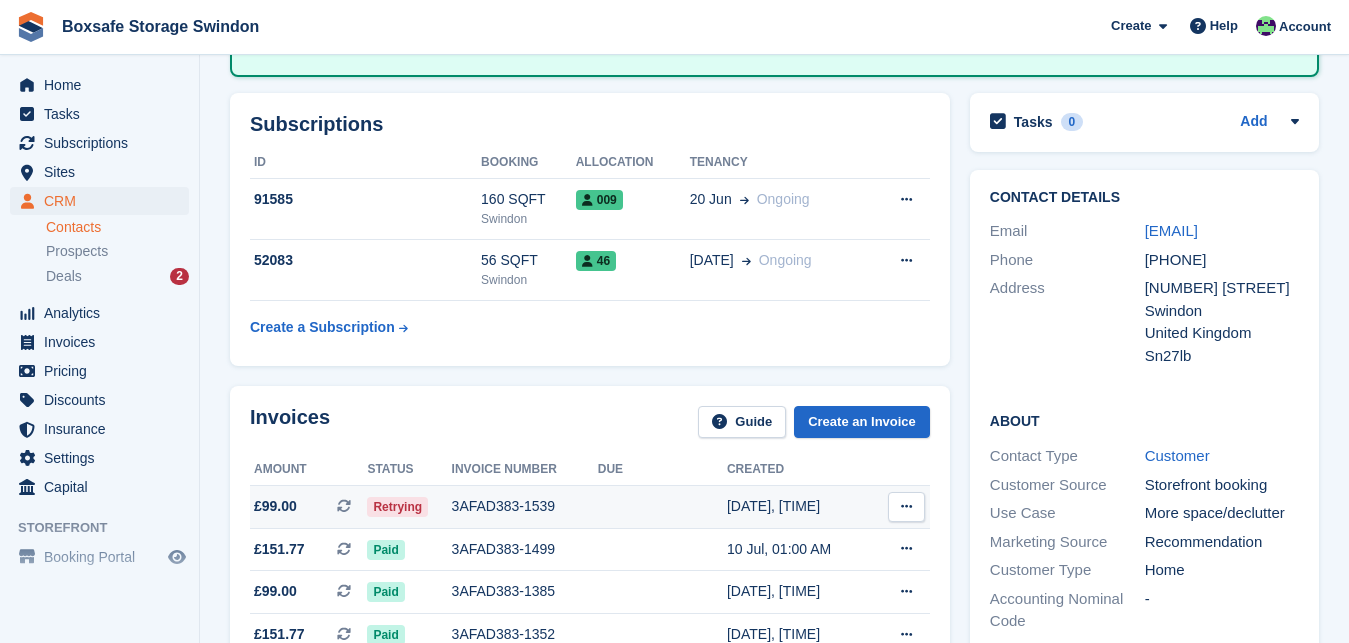 click on "3AFAD383-1539" at bounding box center (525, 506) 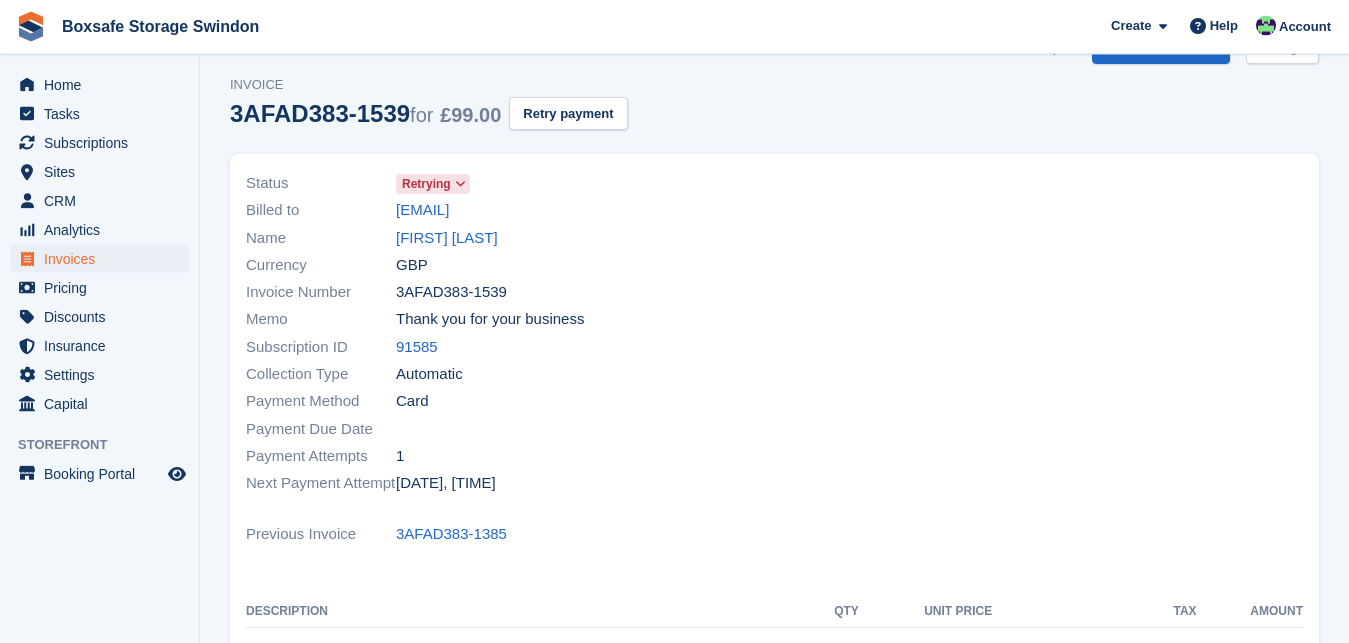 scroll, scrollTop: 0, scrollLeft: 0, axis: both 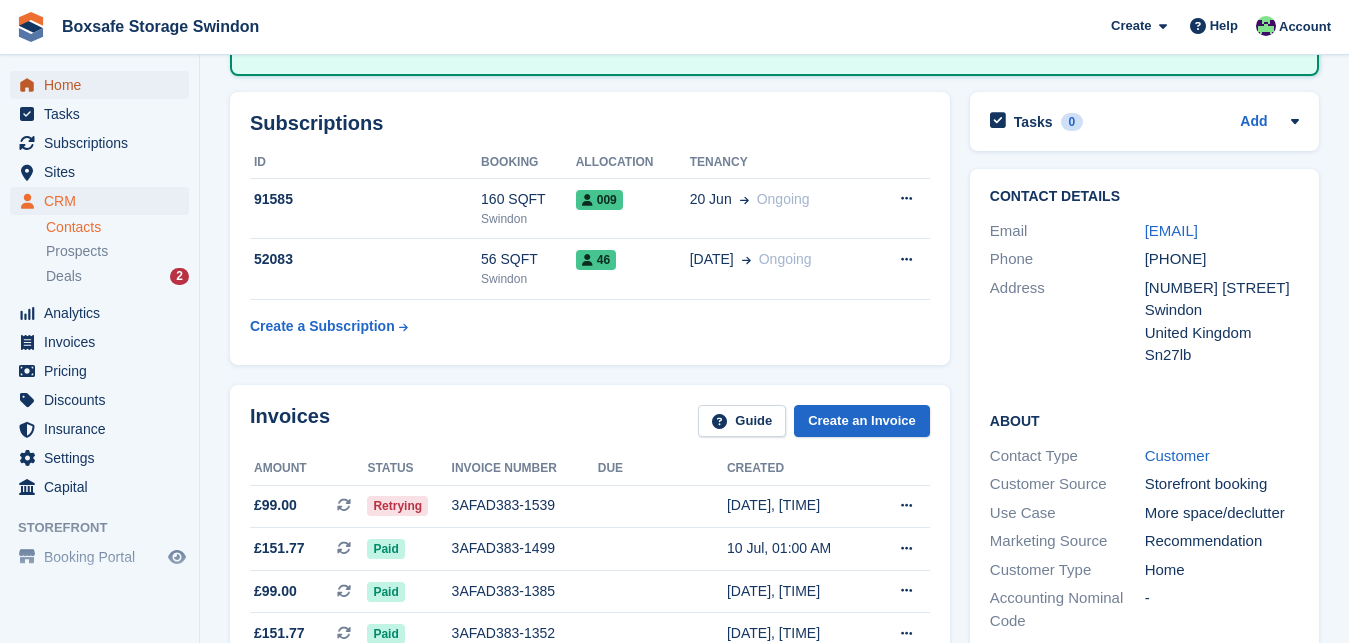 click on "Home" at bounding box center (104, 85) 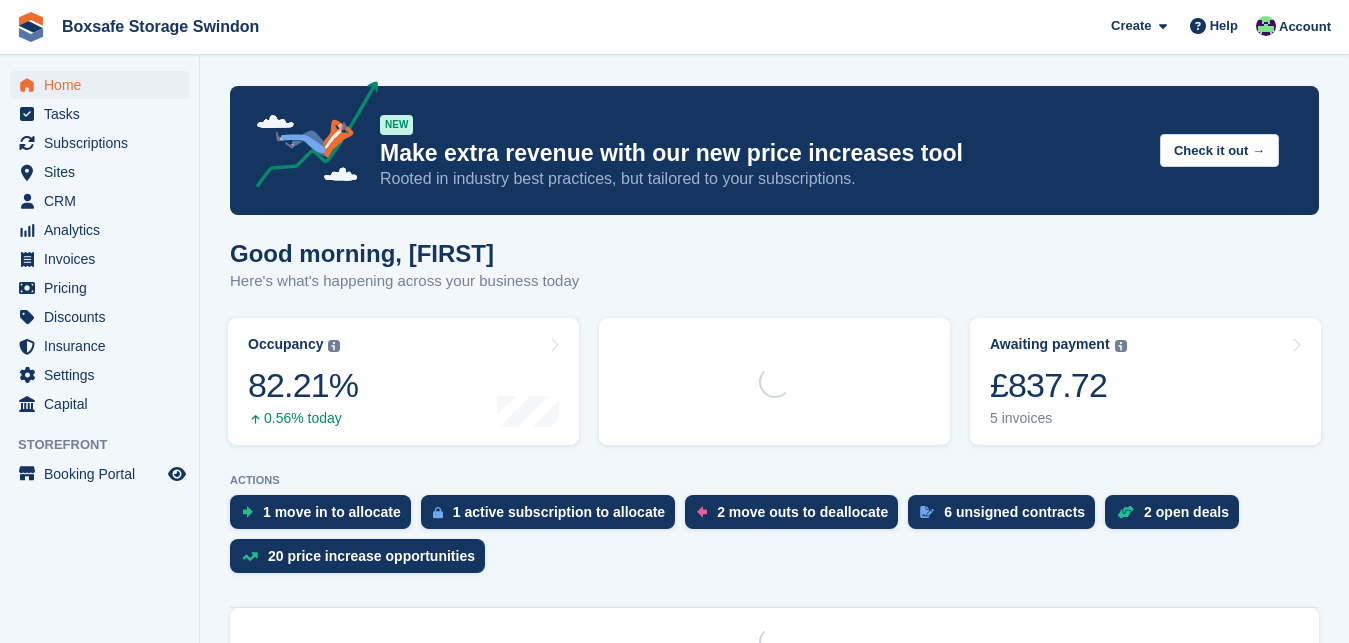 scroll, scrollTop: 0, scrollLeft: 0, axis: both 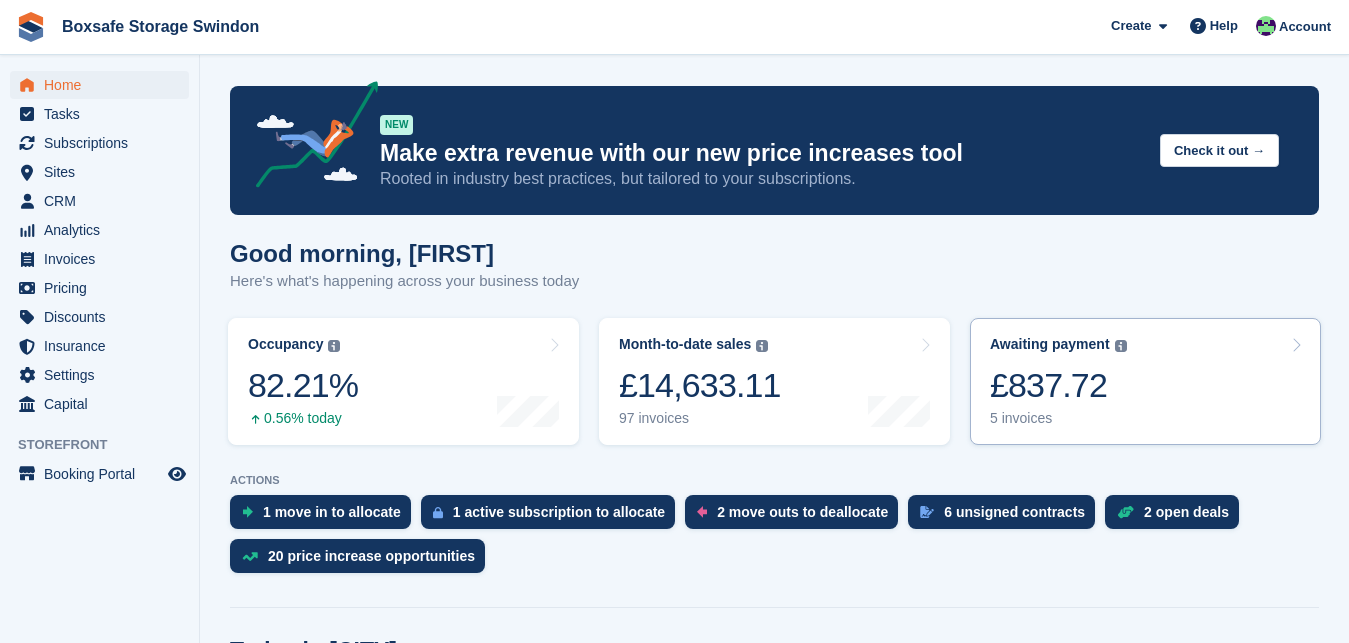 click on "£837.72" at bounding box center (1058, 385) 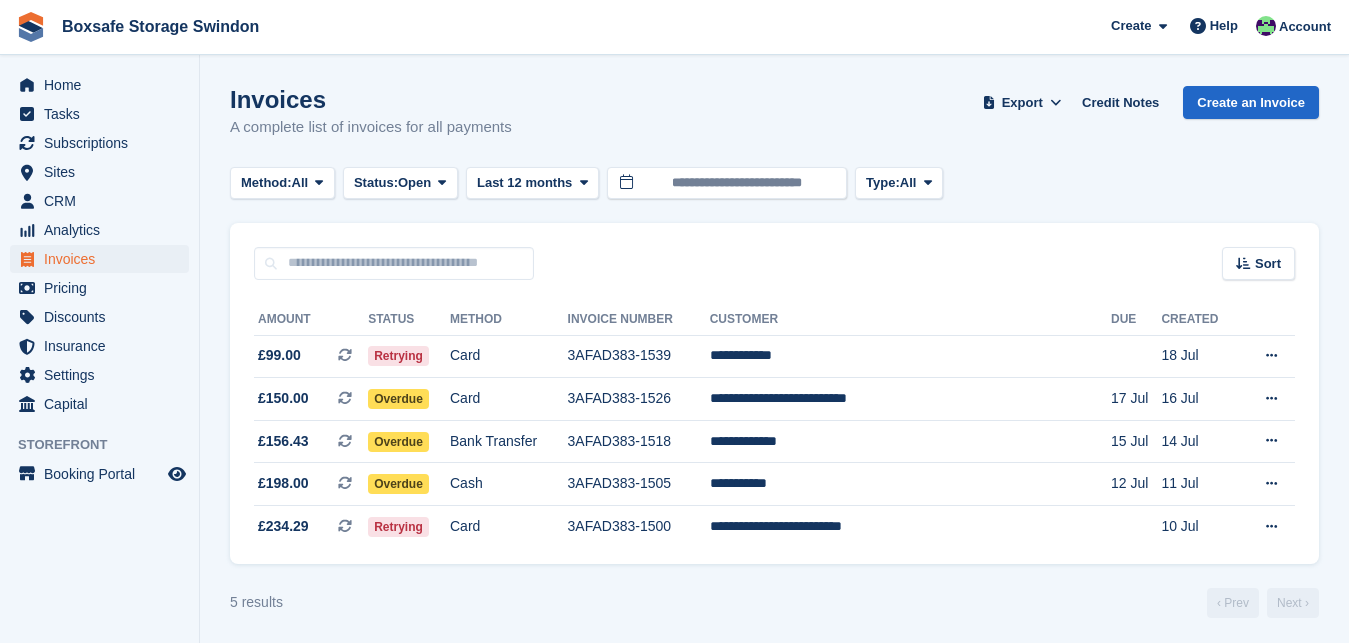 scroll, scrollTop: 0, scrollLeft: 0, axis: both 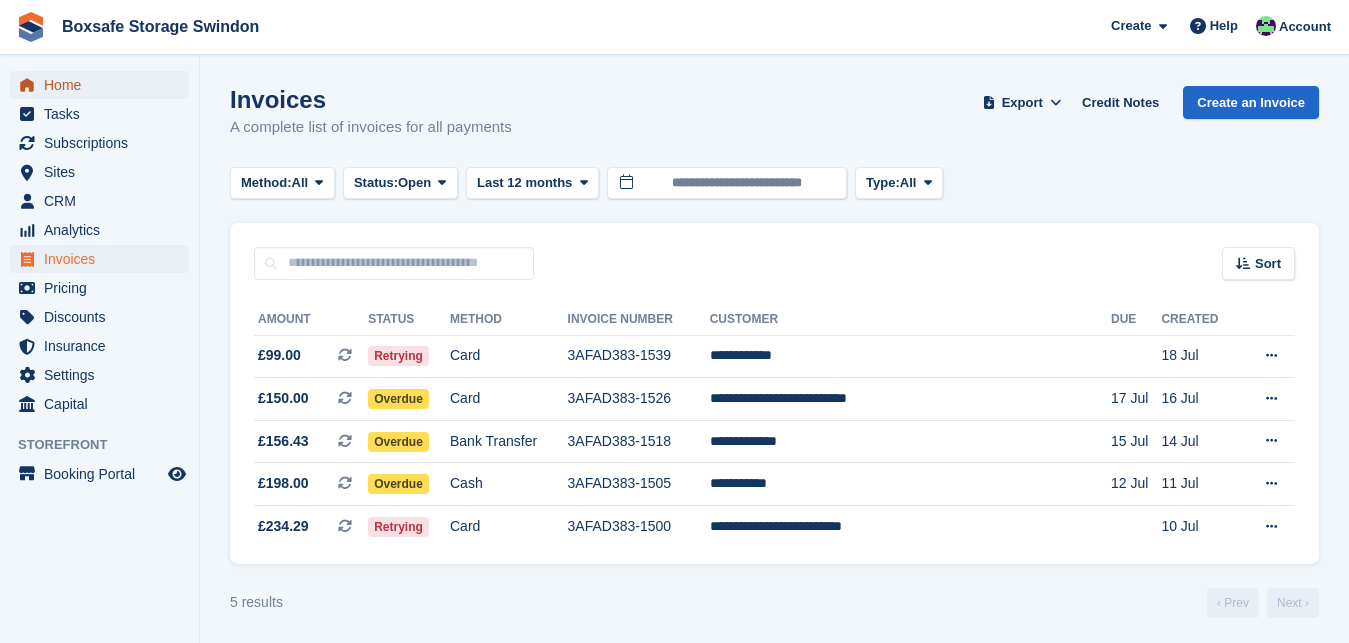 click on "Home" at bounding box center (104, 85) 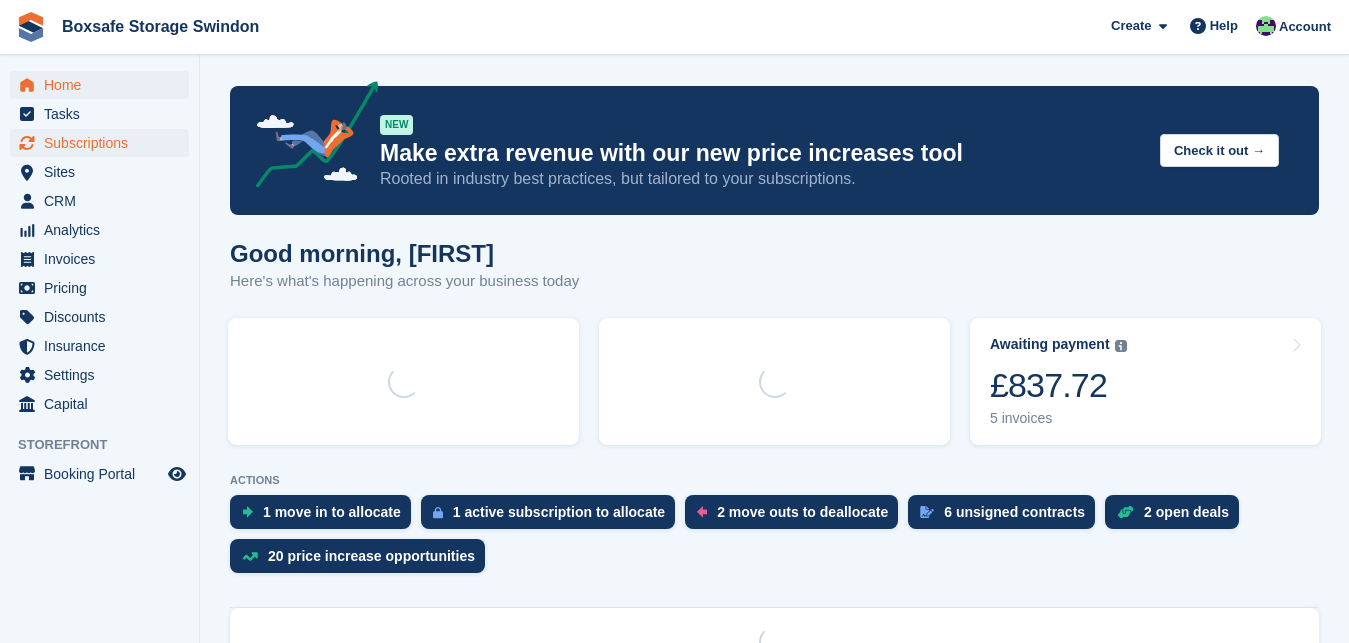scroll, scrollTop: 0, scrollLeft: 0, axis: both 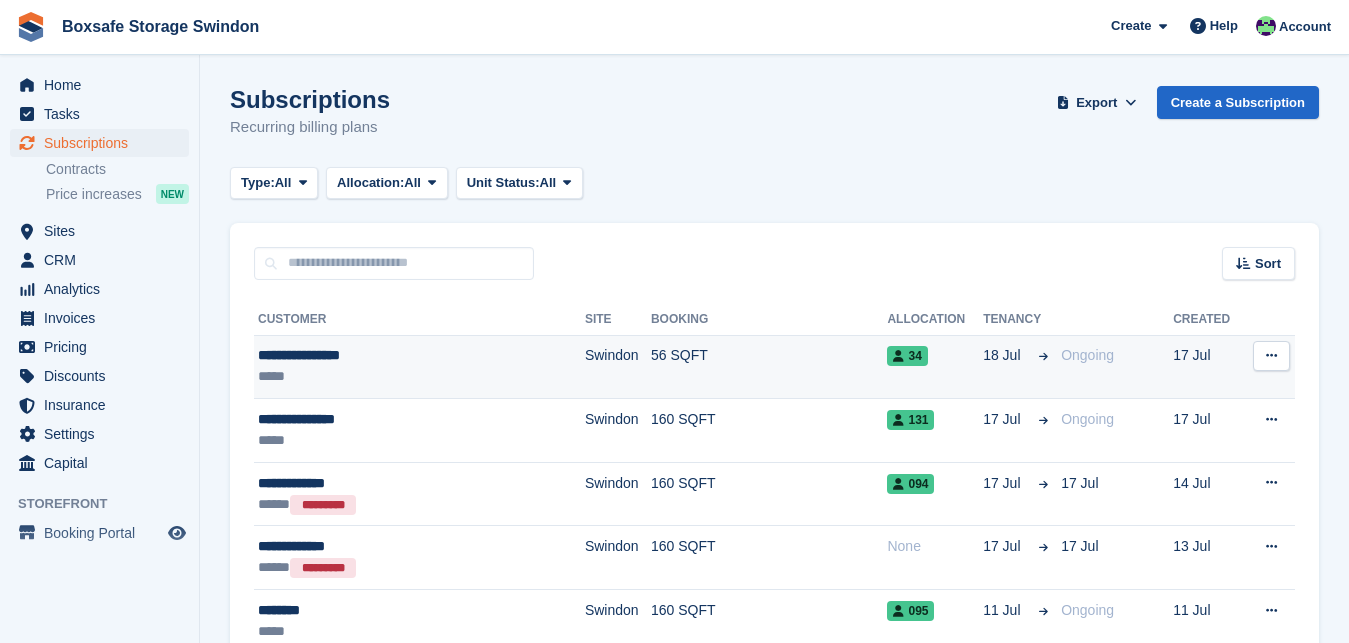 click on "**********" at bounding box center [390, 355] 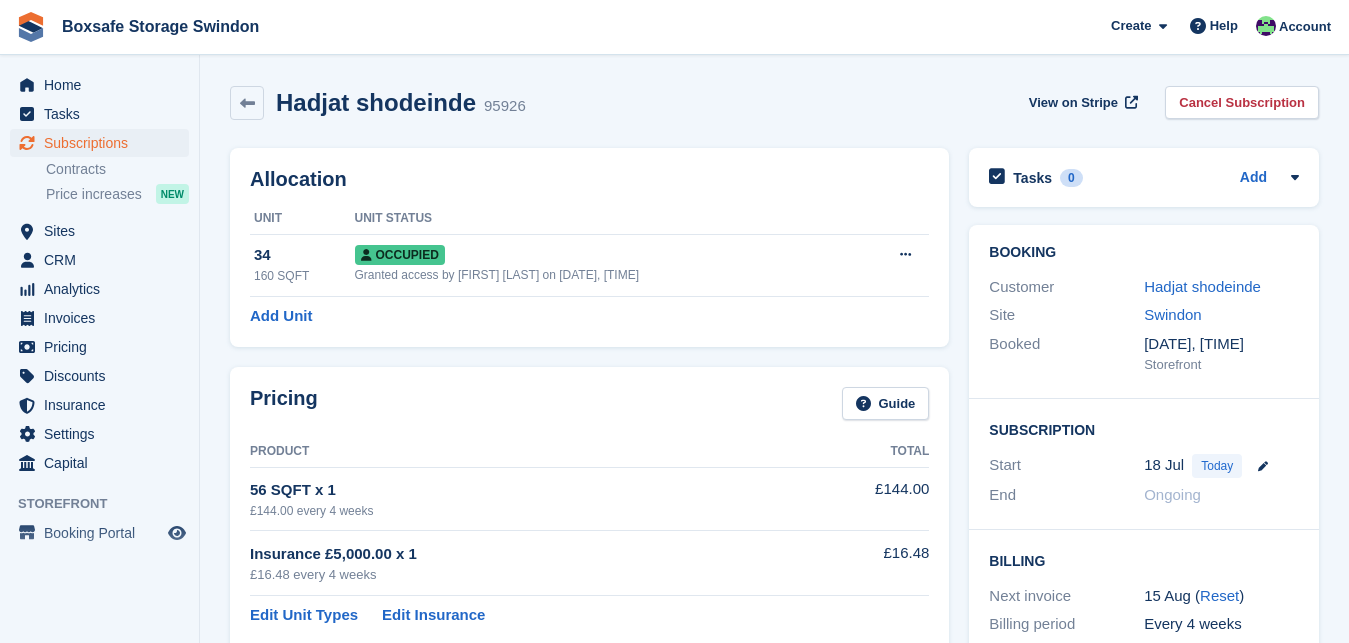 scroll, scrollTop: 0, scrollLeft: 0, axis: both 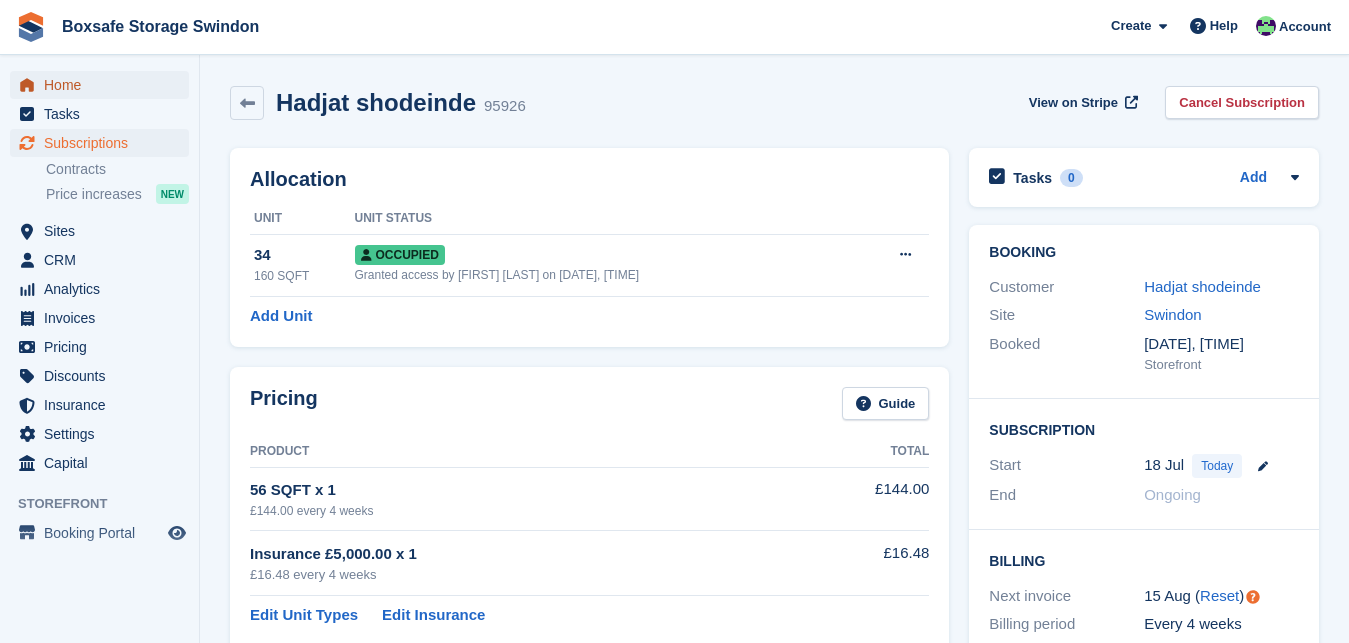 click on "Home" at bounding box center (104, 85) 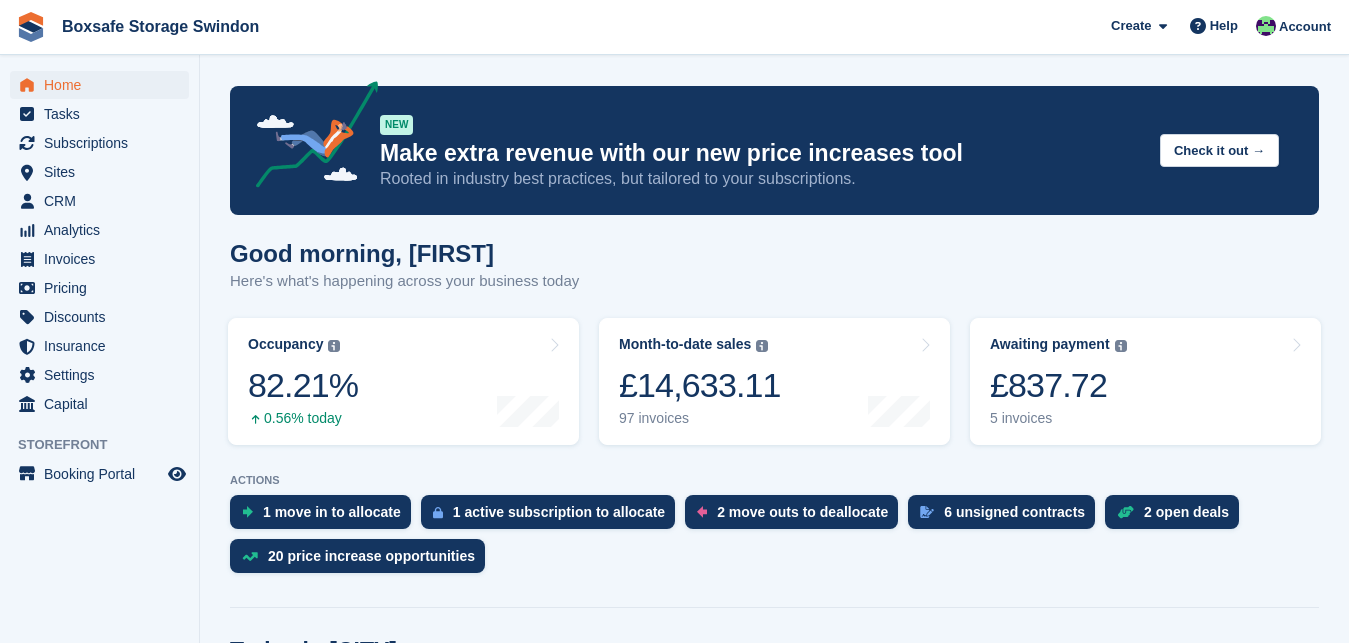 scroll, scrollTop: 0, scrollLeft: 0, axis: both 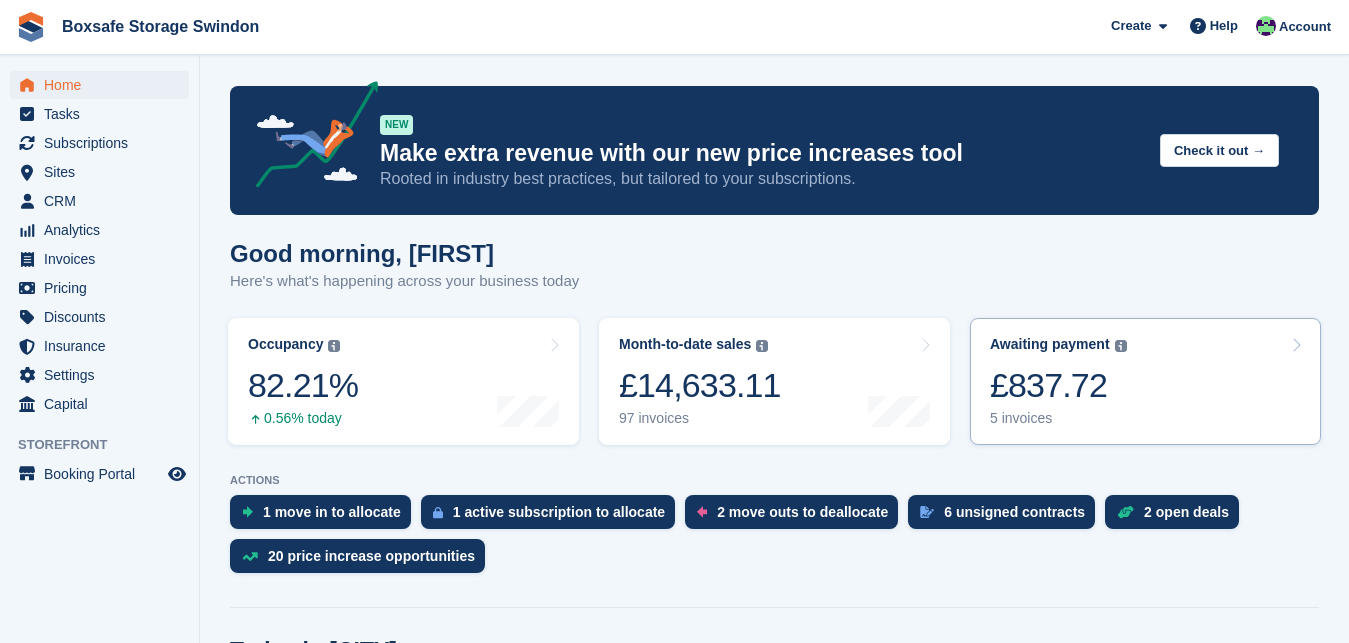 click on "£837.72" at bounding box center (1058, 385) 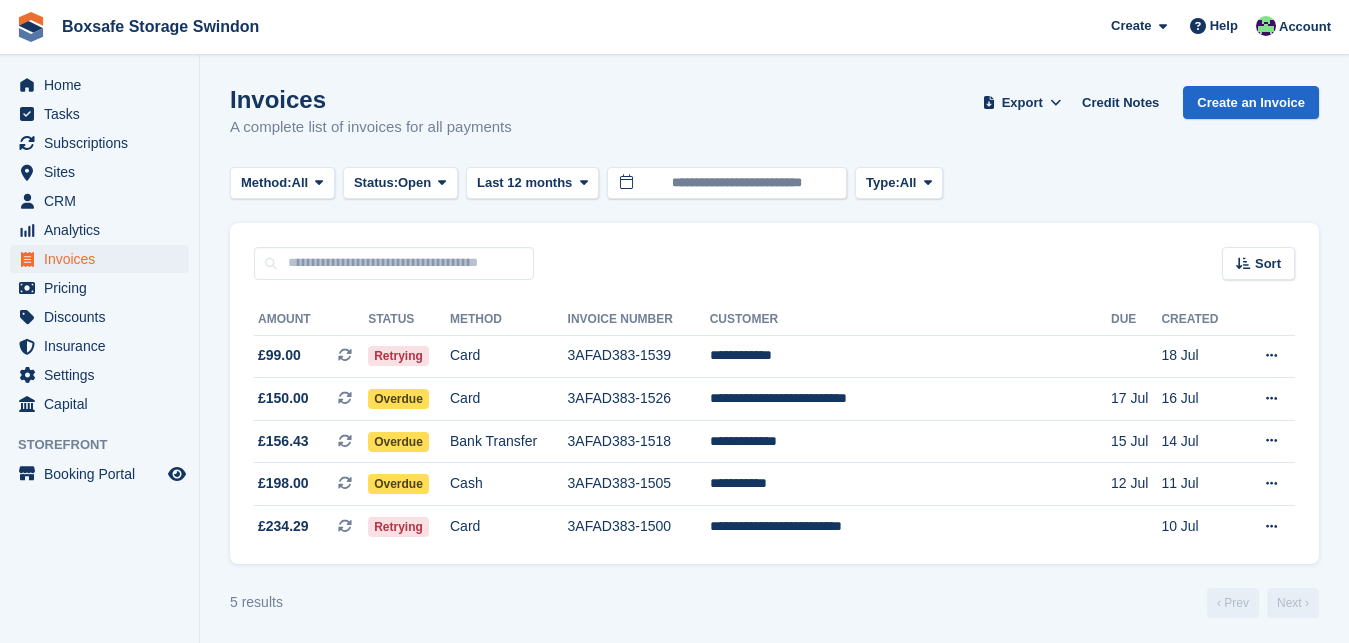 scroll, scrollTop: 0, scrollLeft: 0, axis: both 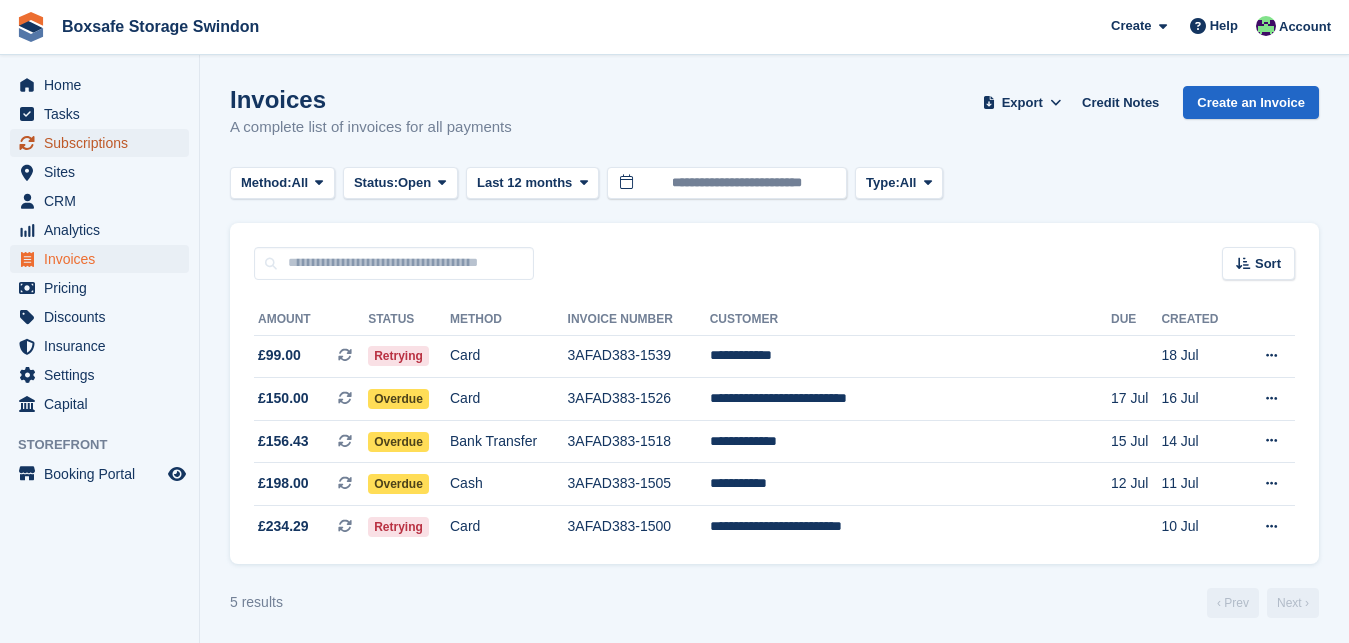 click on "Subscriptions" at bounding box center [104, 143] 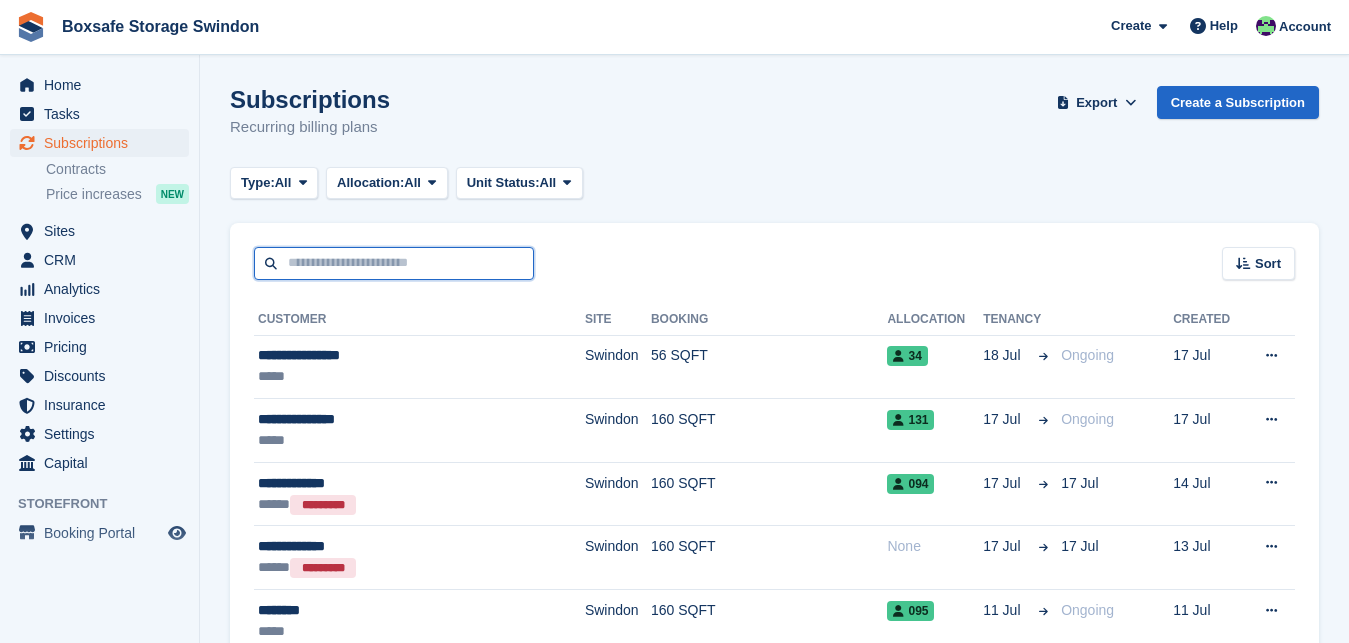 click at bounding box center (394, 263) 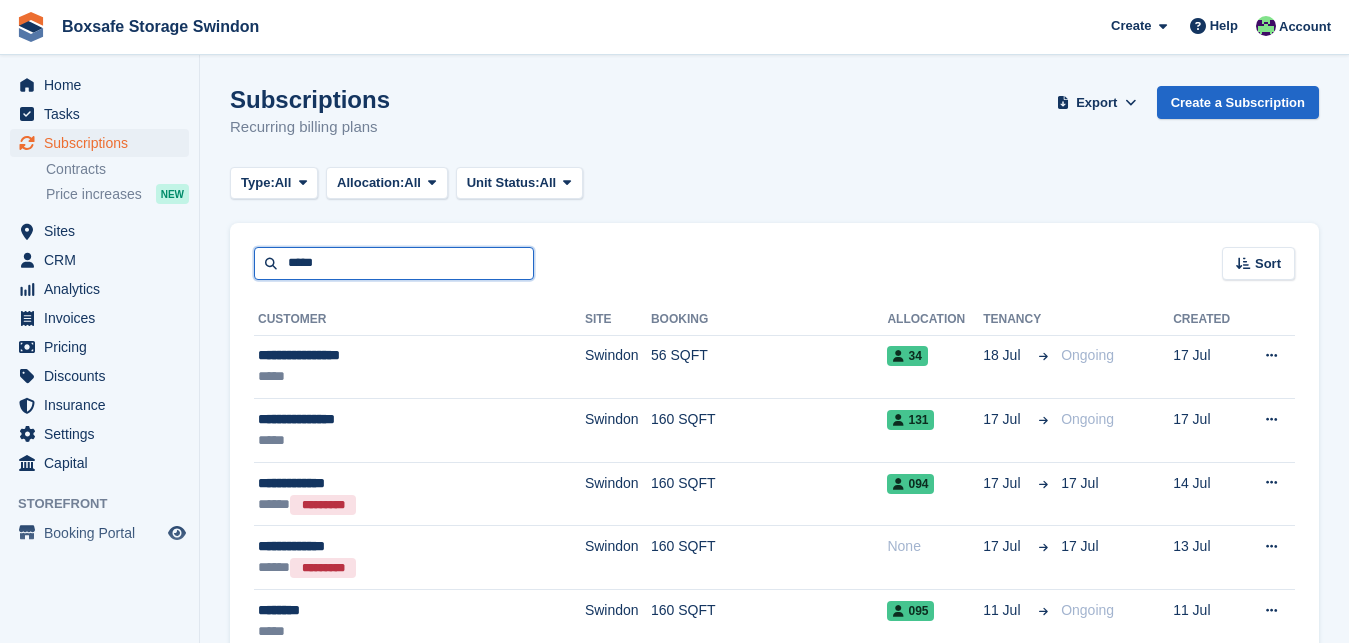 type on "*****" 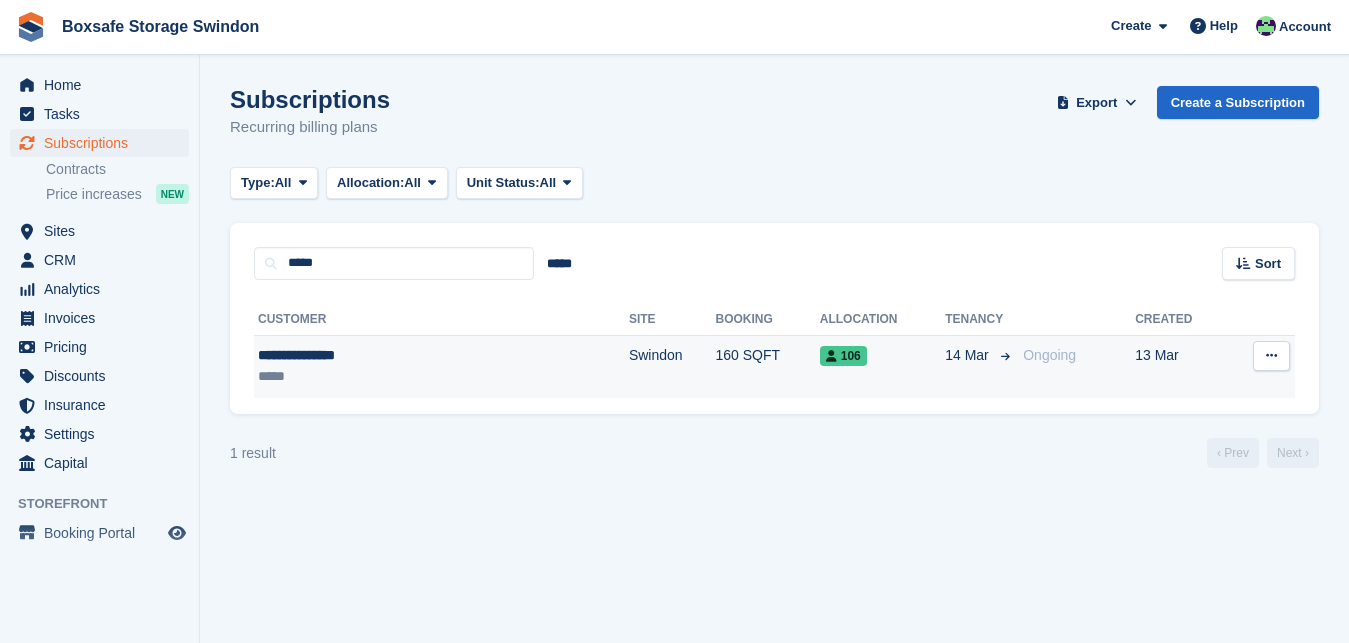 click on "**********" at bounding box center (372, 355) 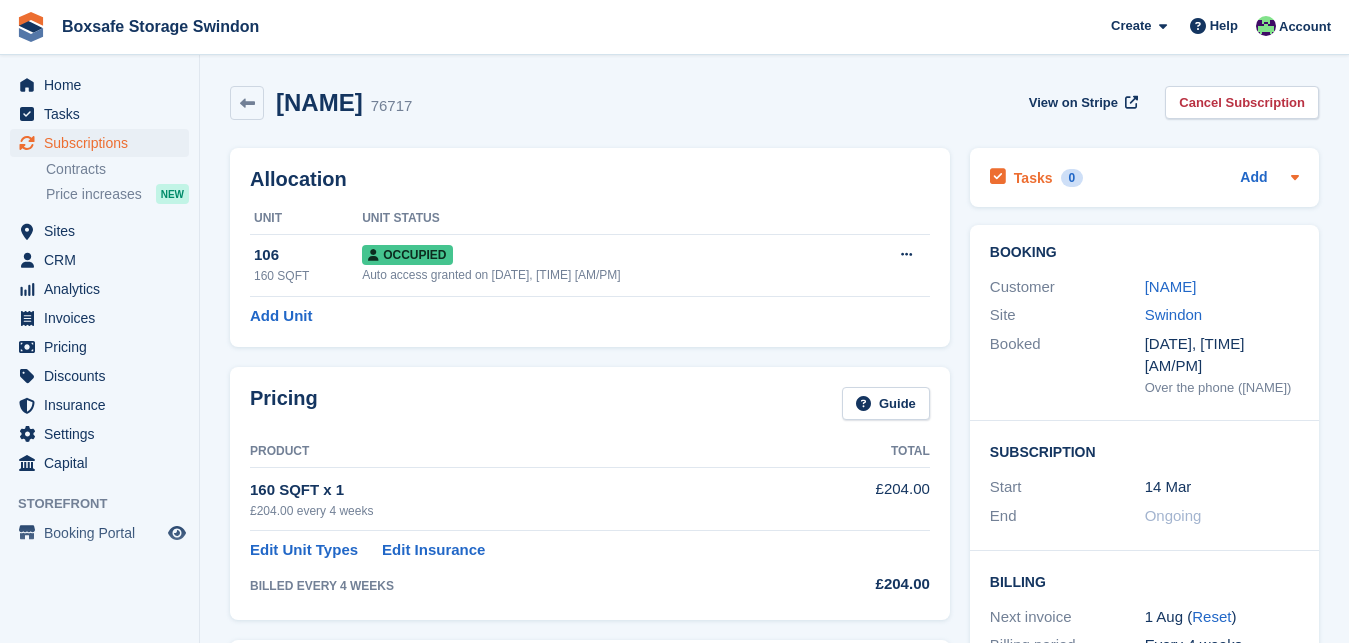 scroll, scrollTop: 0, scrollLeft: 0, axis: both 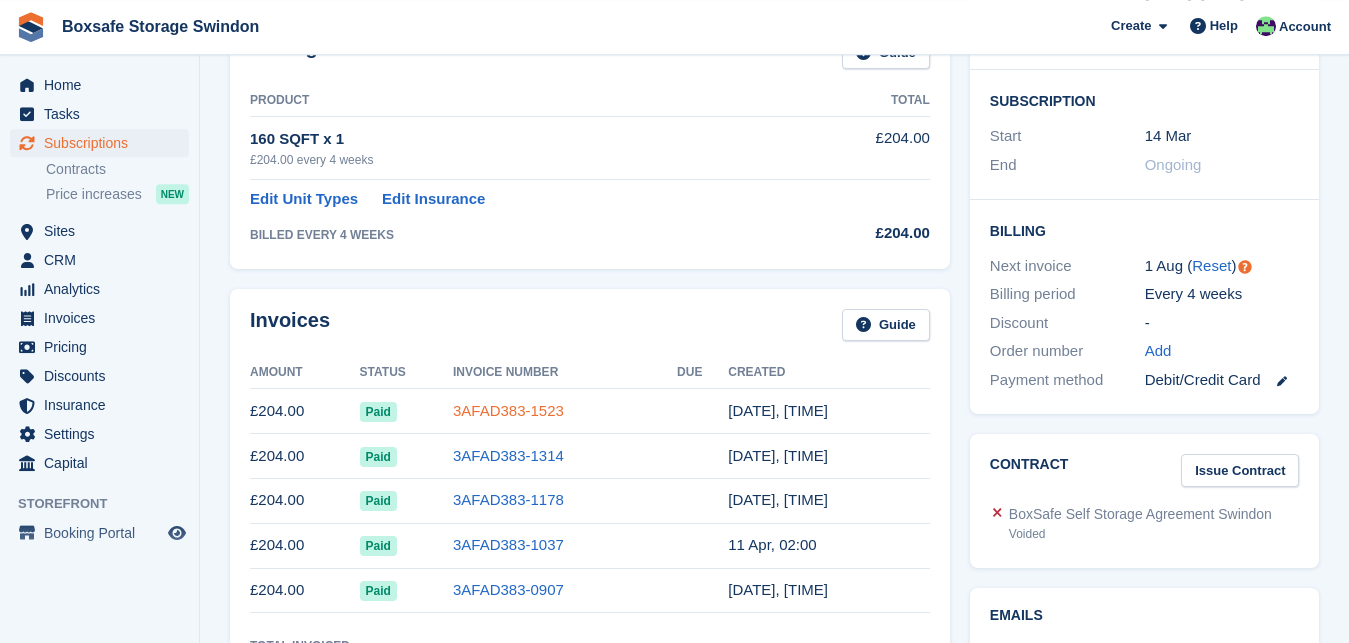 click on "3AFAD383-1523" at bounding box center [508, 410] 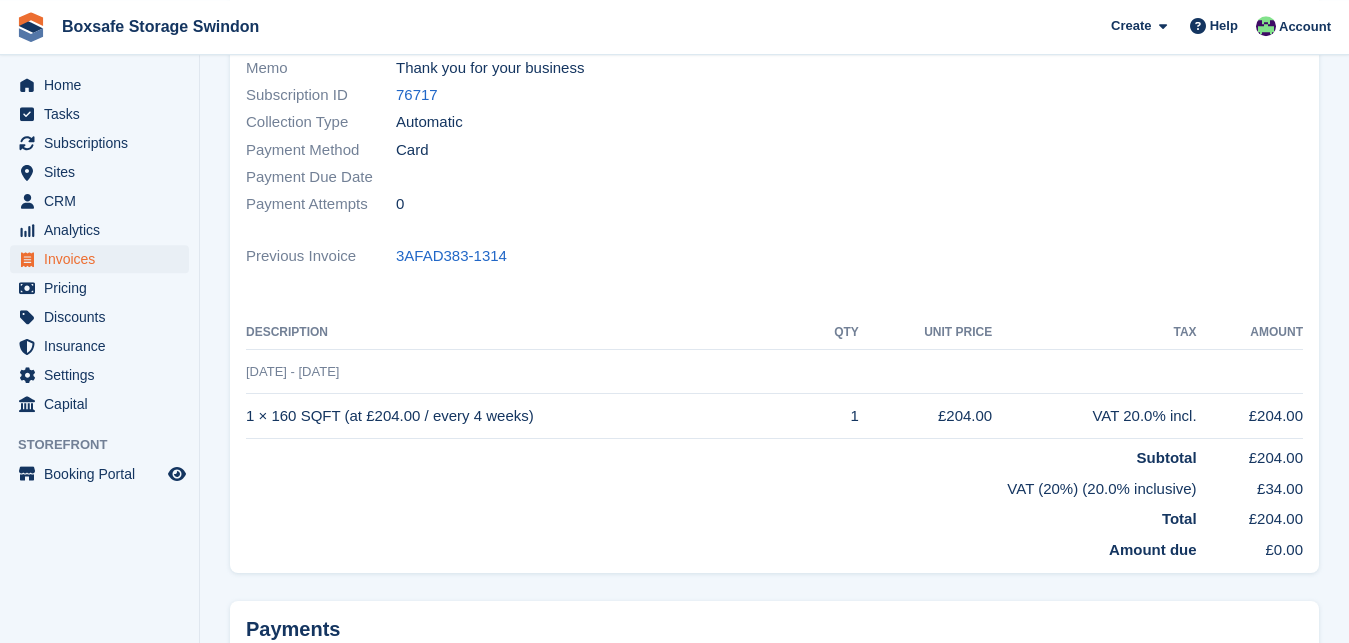 scroll, scrollTop: 310, scrollLeft: 0, axis: vertical 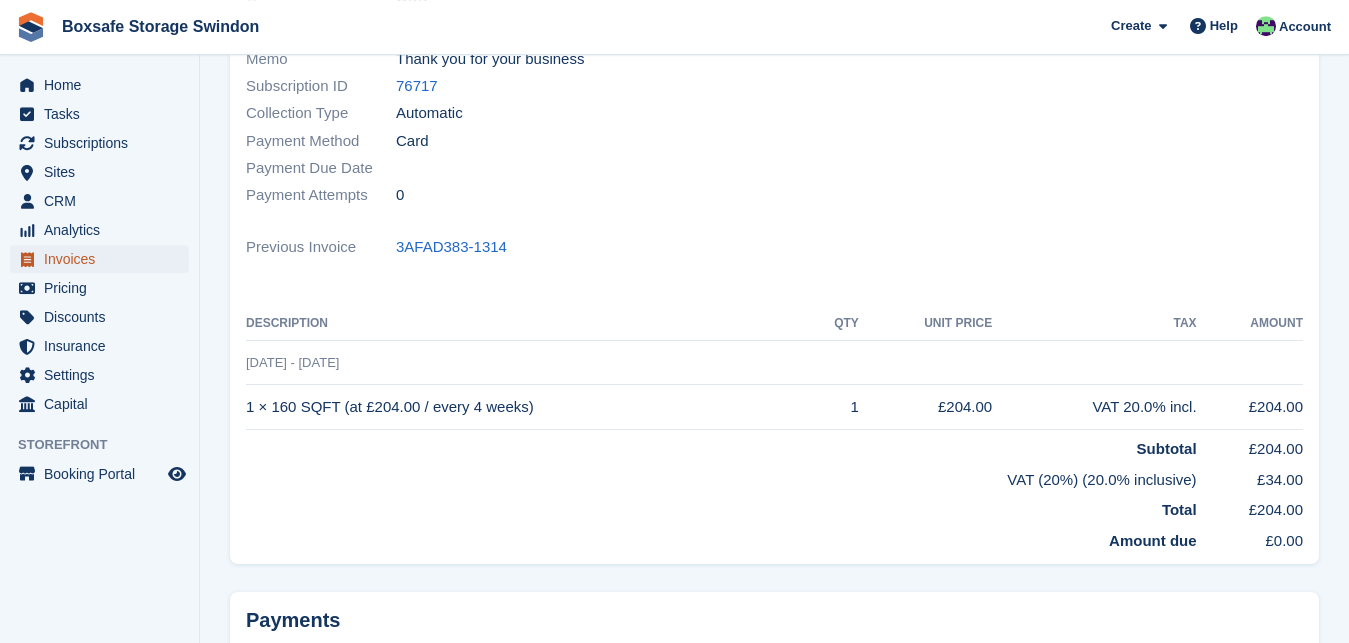 click on "Invoices" at bounding box center [104, 259] 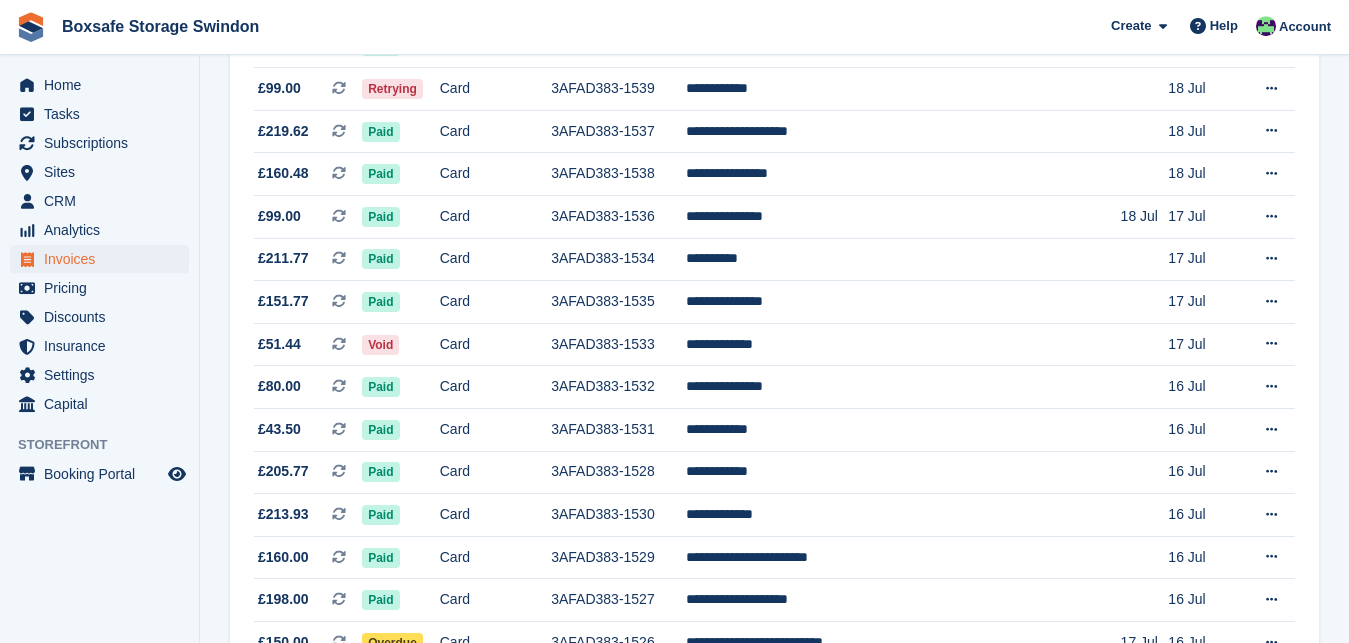 scroll, scrollTop: 0, scrollLeft: 0, axis: both 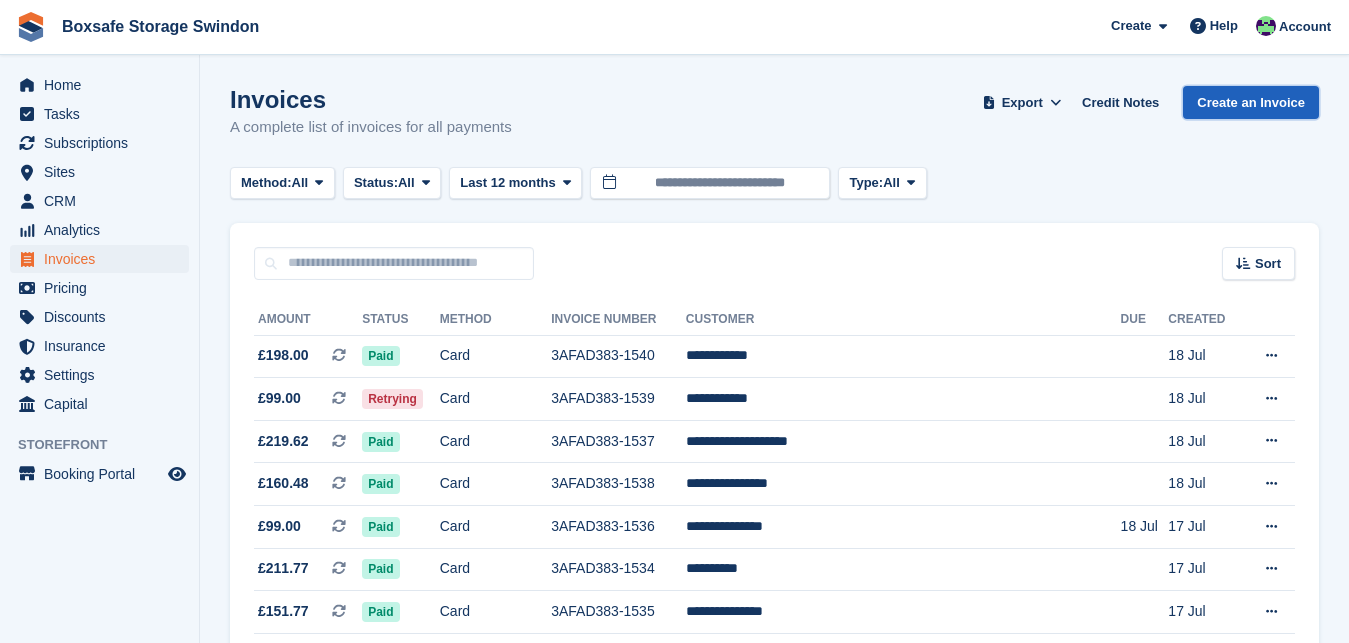 click on "Create an Invoice" at bounding box center [1251, 102] 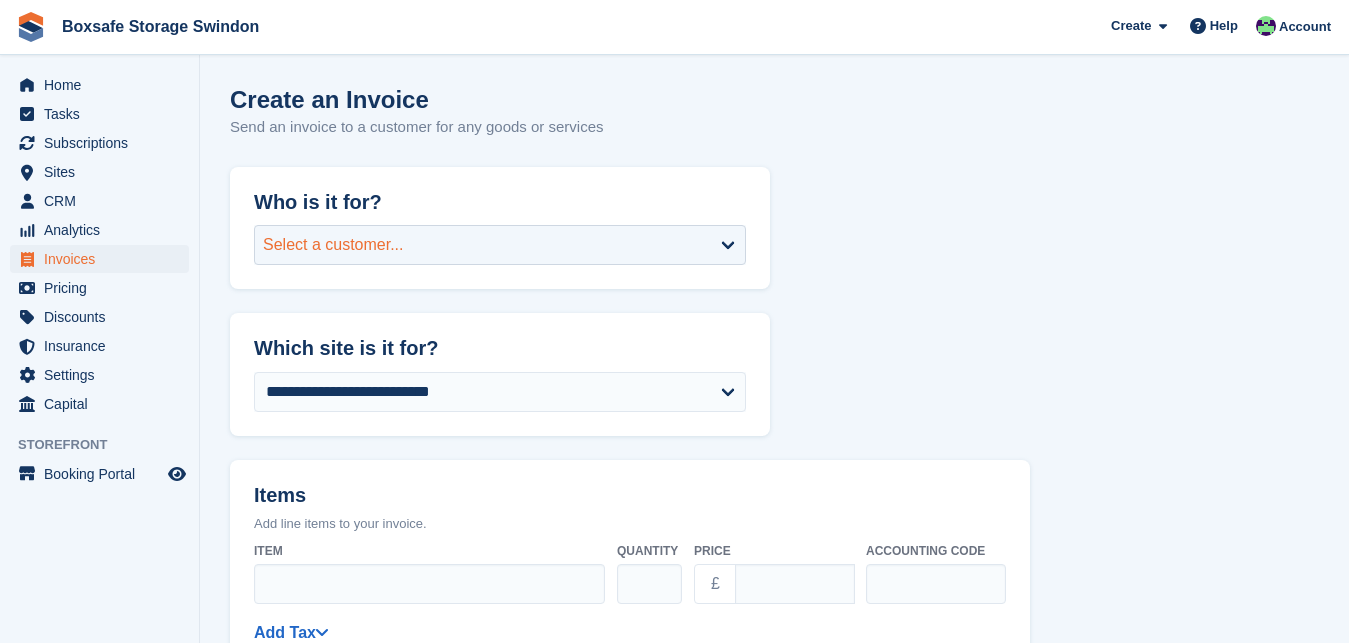 scroll, scrollTop: 0, scrollLeft: 0, axis: both 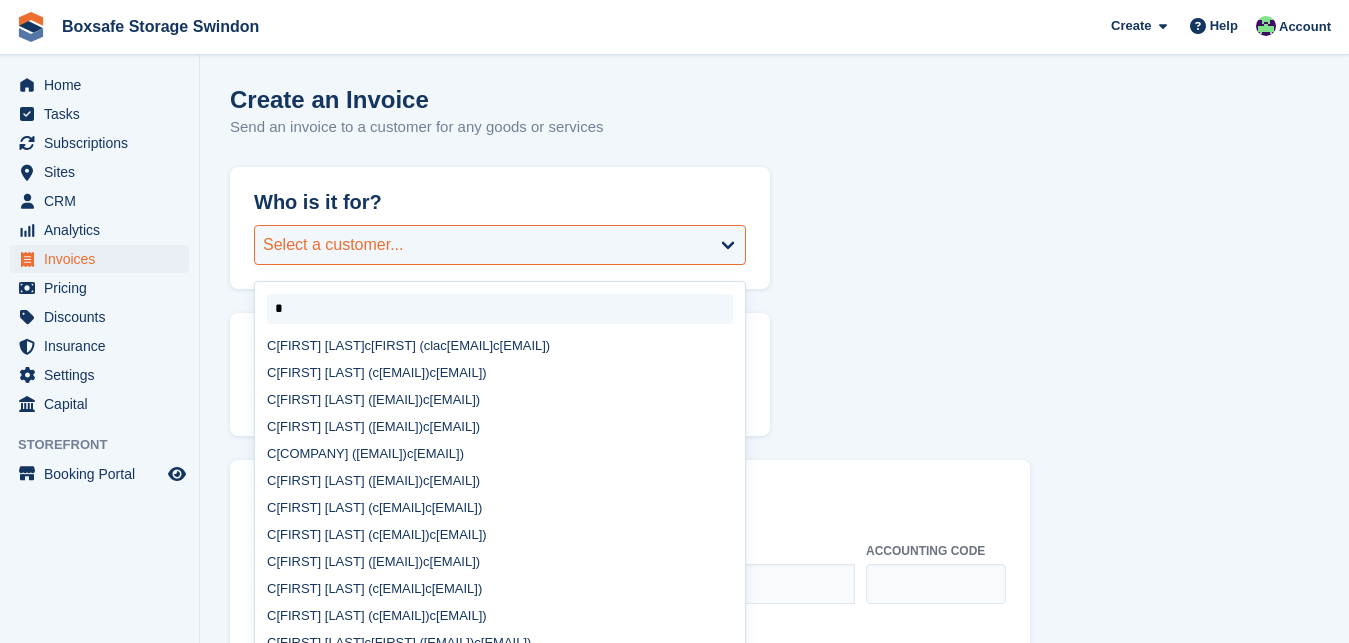 type on "**" 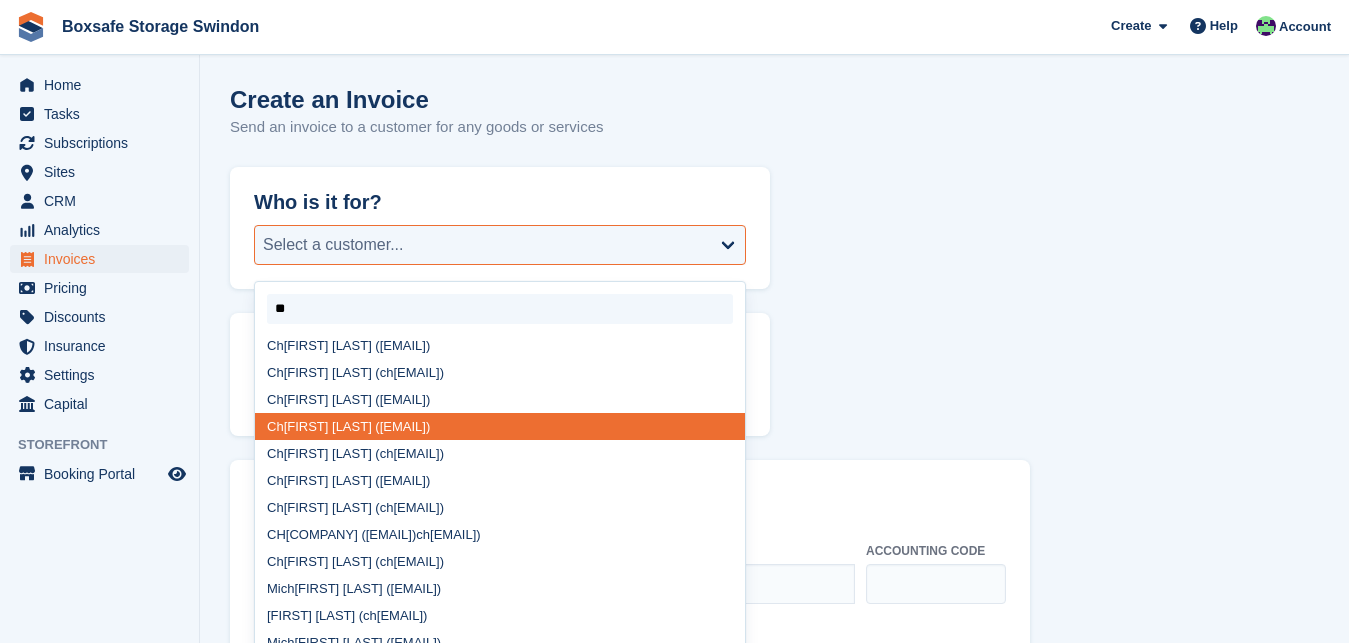 select on "******" 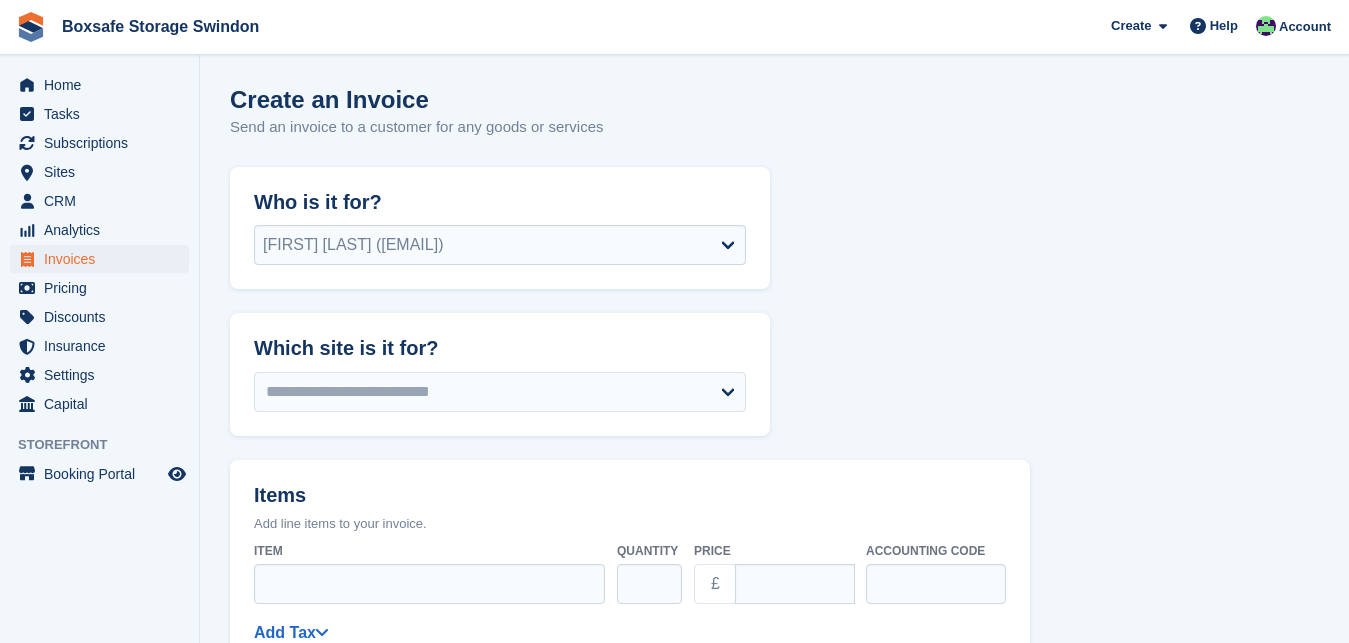 select on "******" 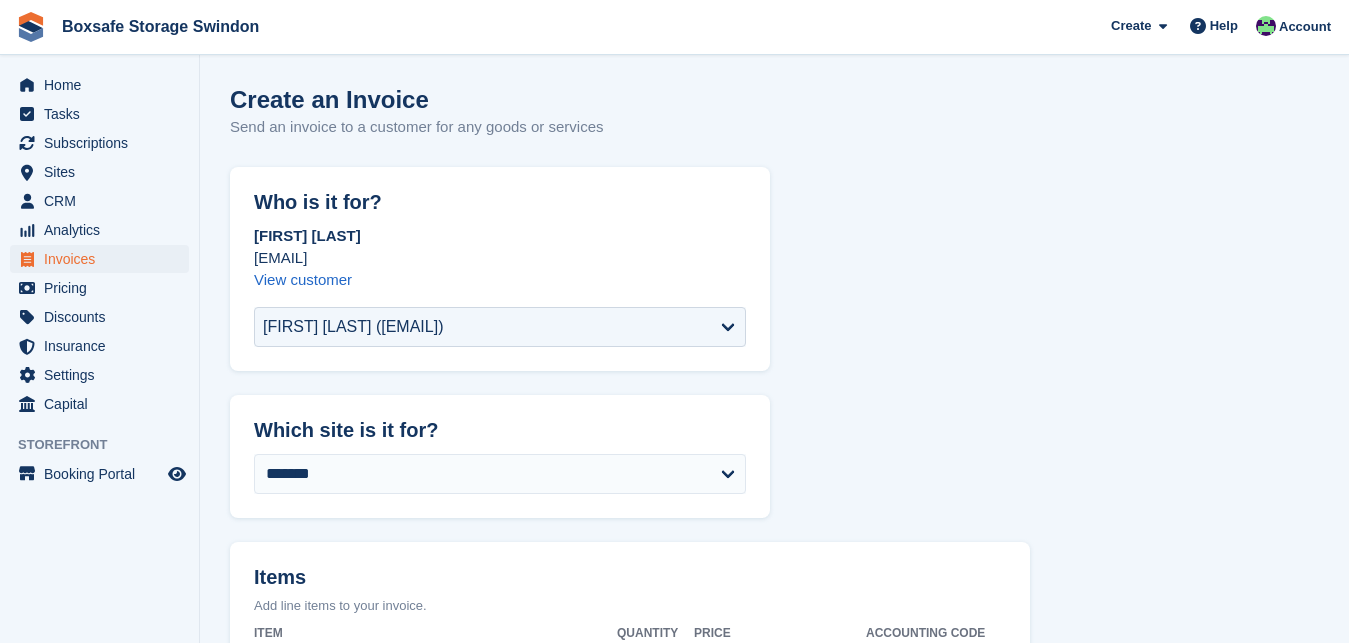 click on "**********" at bounding box center [774, 756] 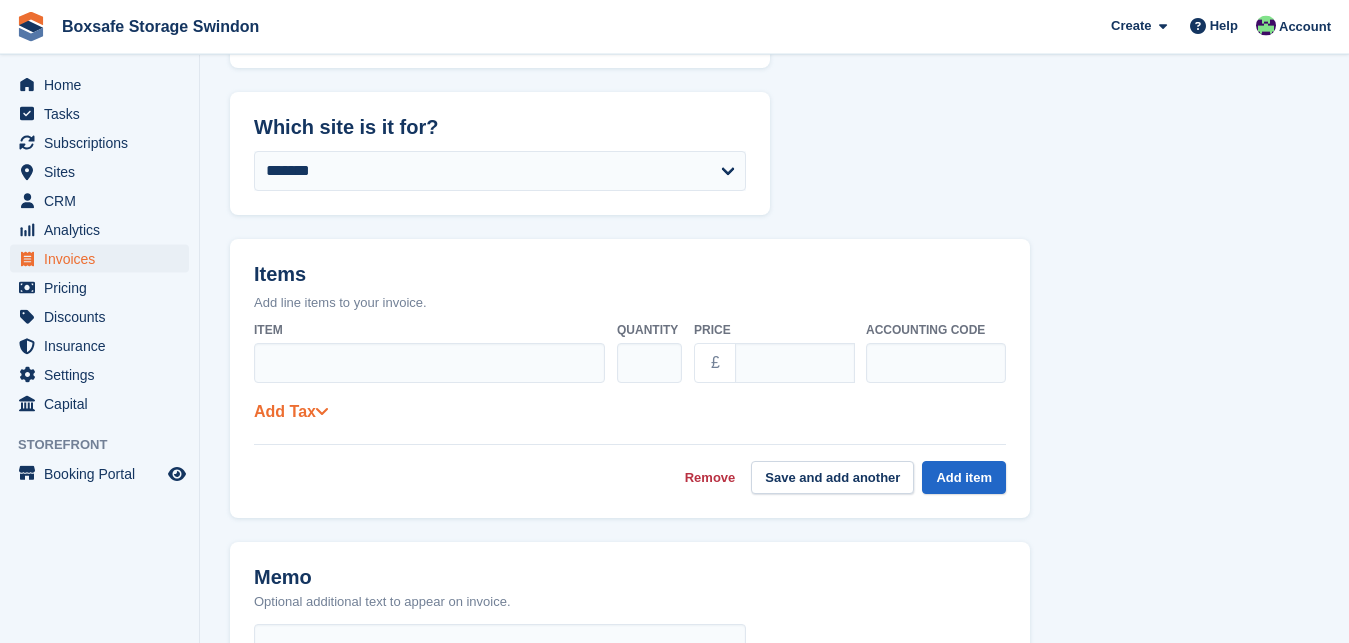 scroll, scrollTop: 306, scrollLeft: 0, axis: vertical 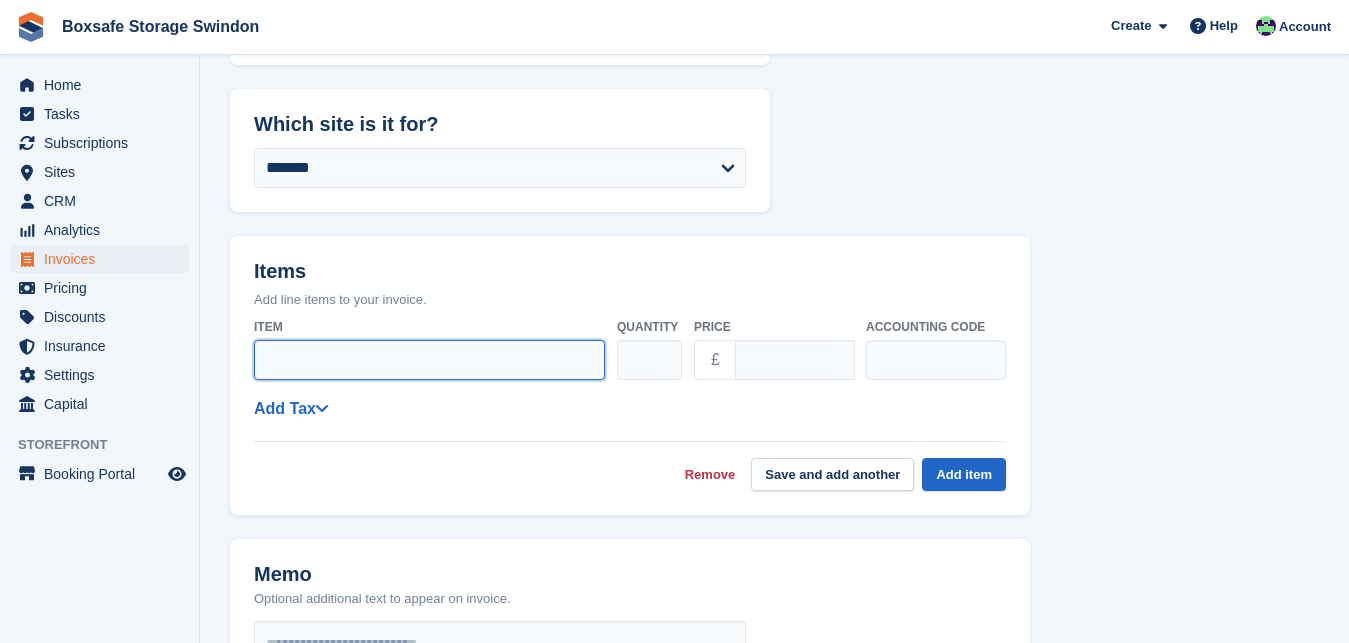 click on "Item" at bounding box center [429, 360] 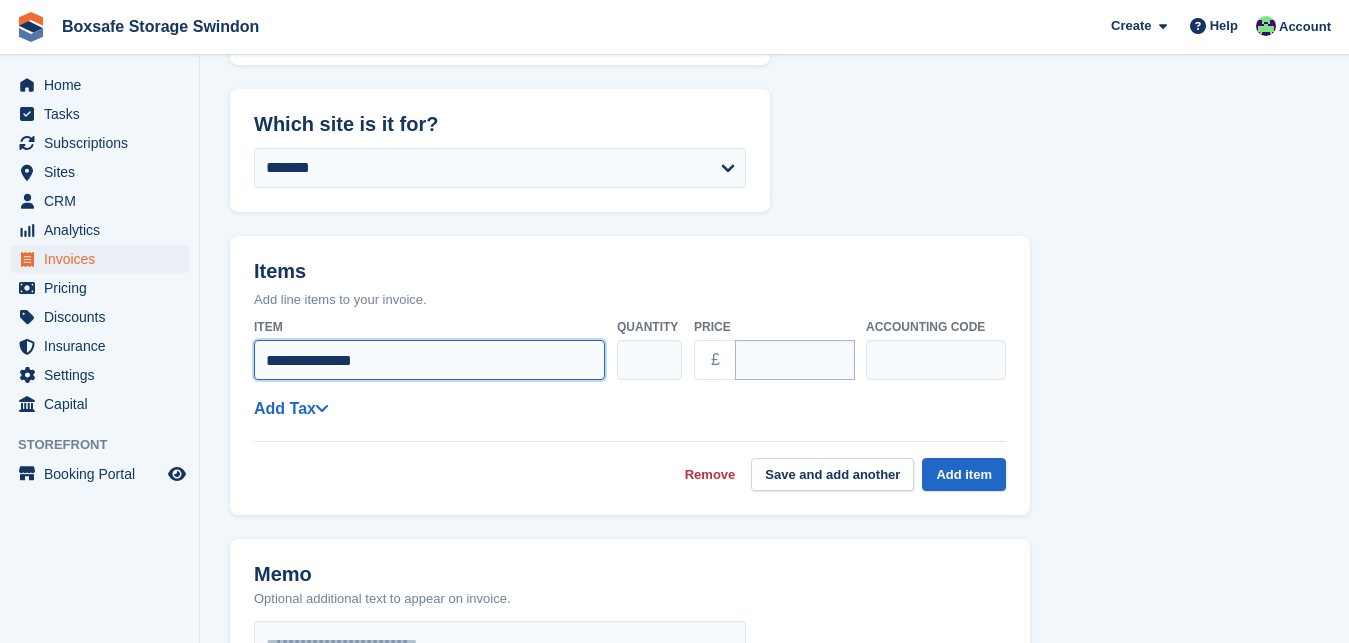 type on "**********" 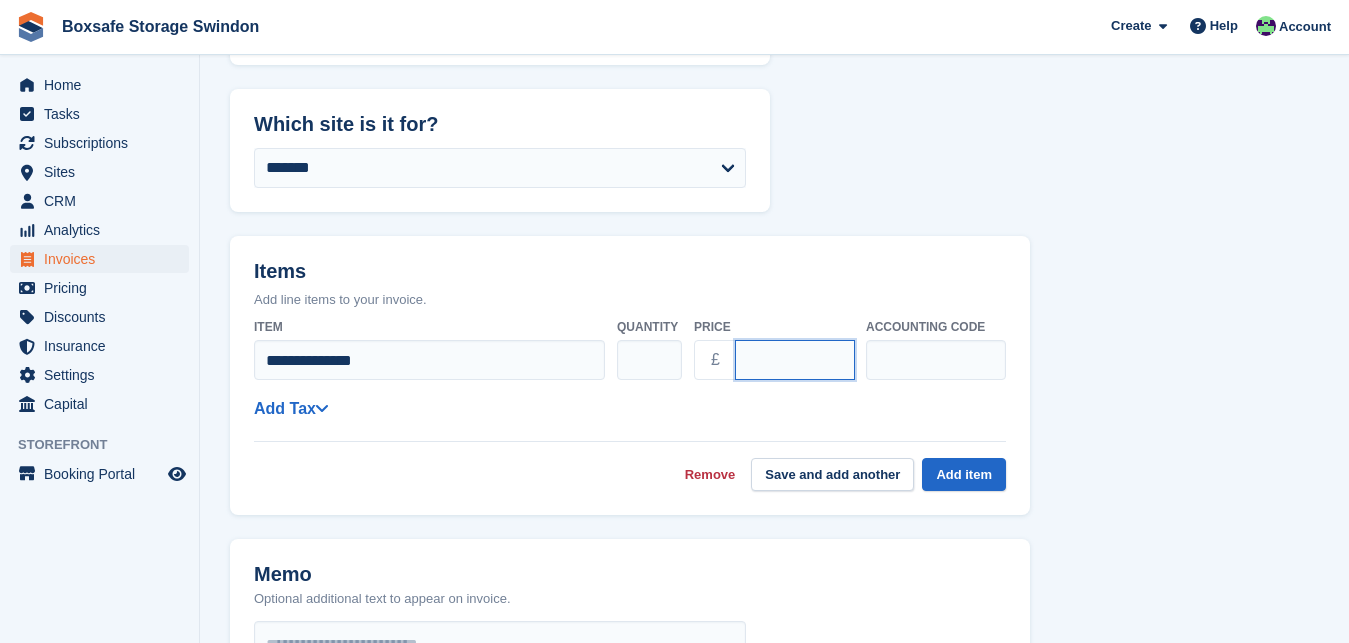 drag, startPoint x: 773, startPoint y: 361, endPoint x: 723, endPoint y: 362, distance: 50.01 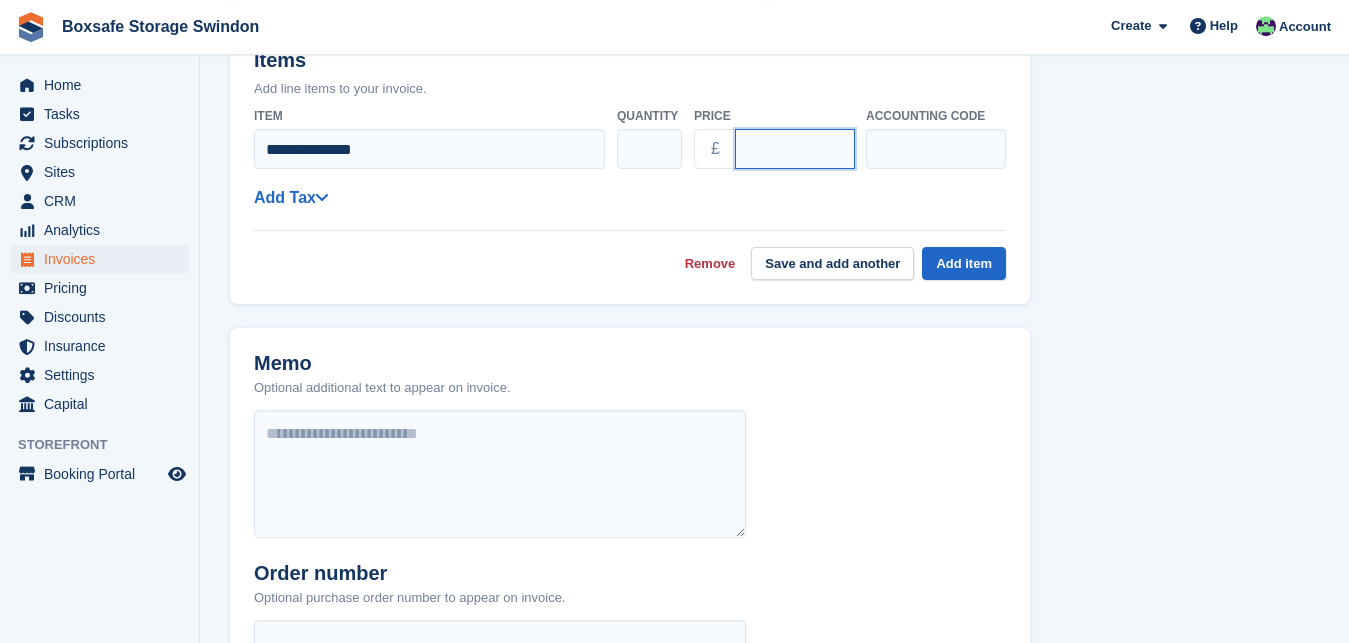 scroll, scrollTop: 526, scrollLeft: 0, axis: vertical 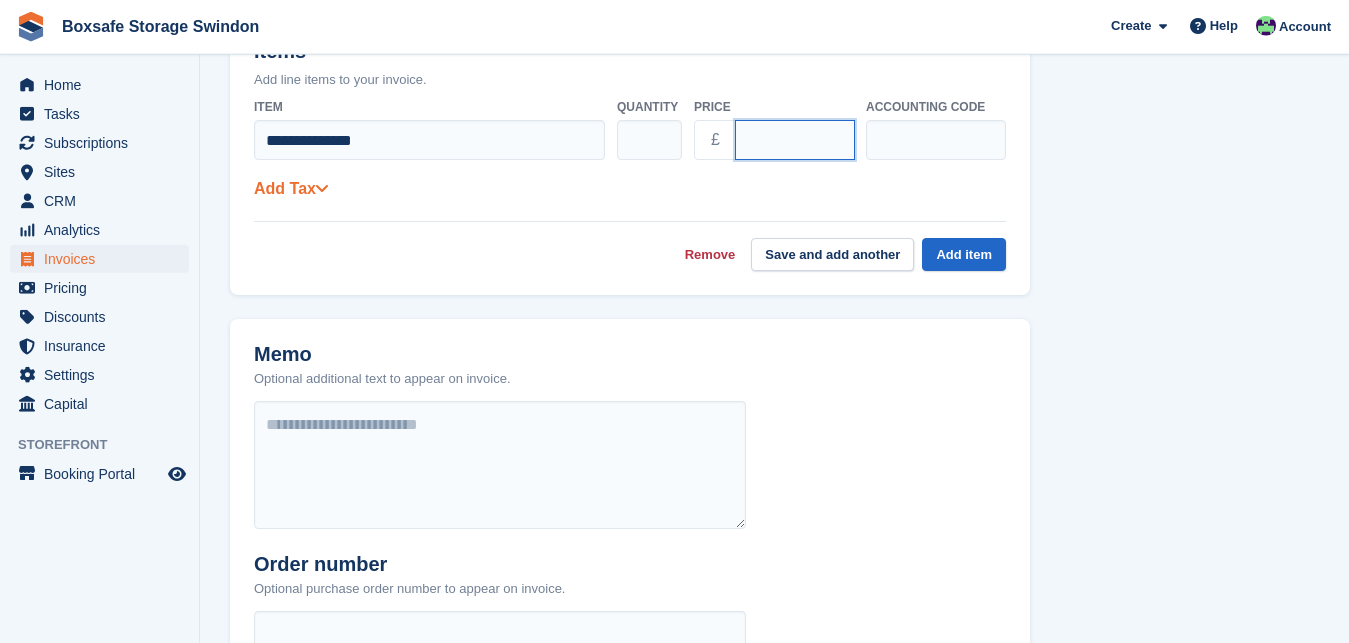 type on "***" 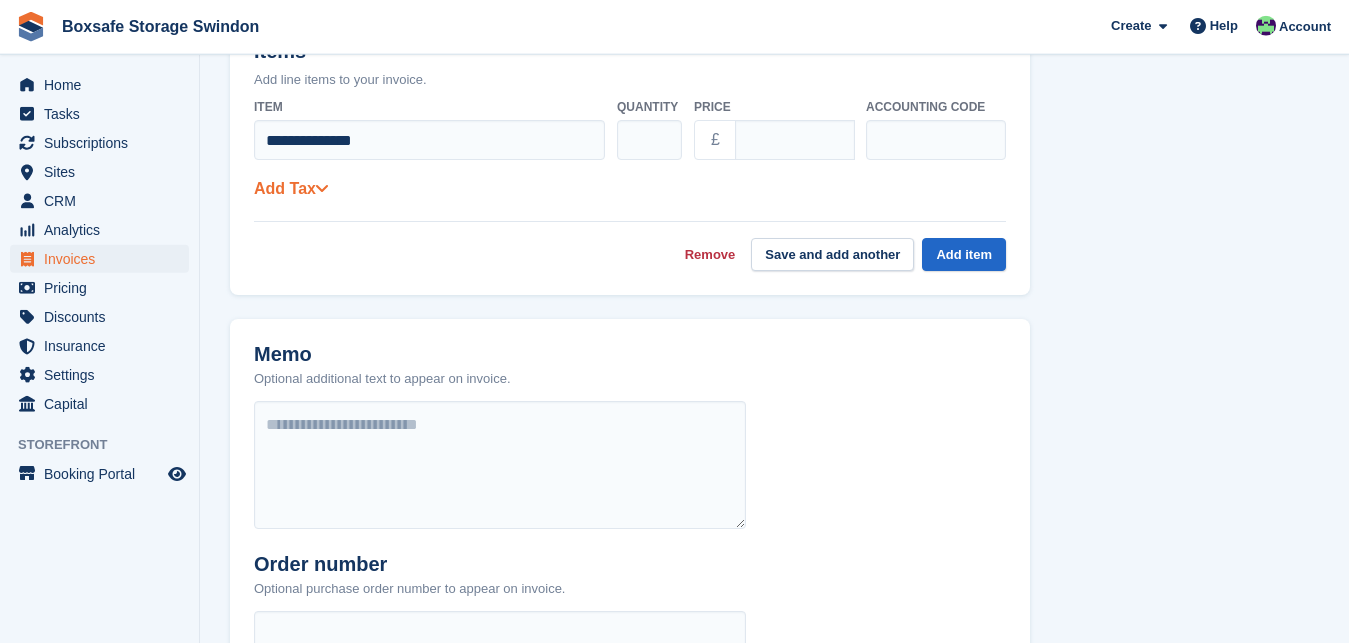 click on "Add Tax" at bounding box center [291, 188] 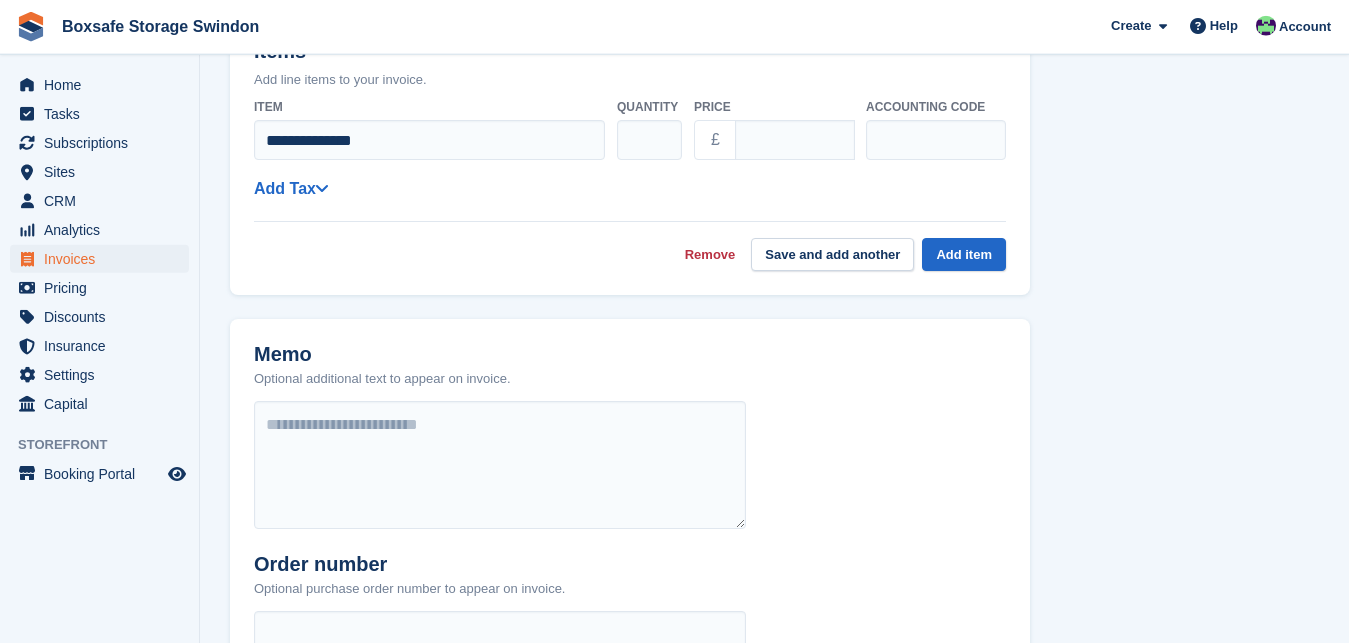 select on "******" 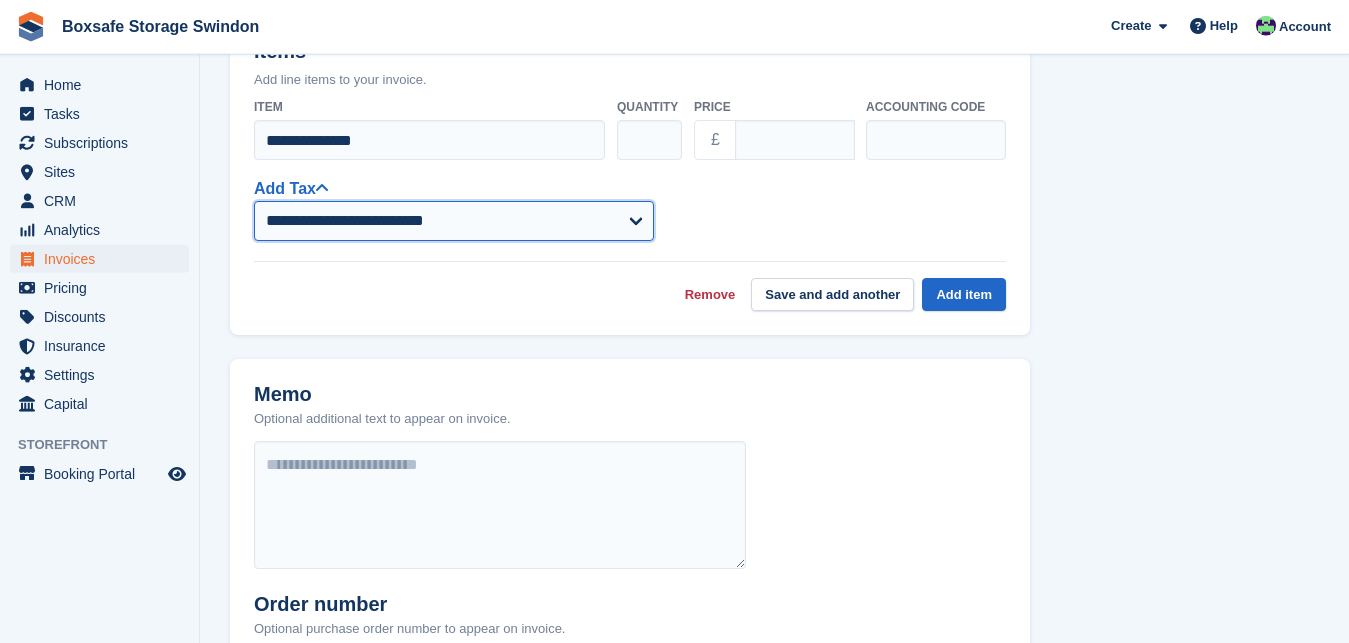 select on "****" 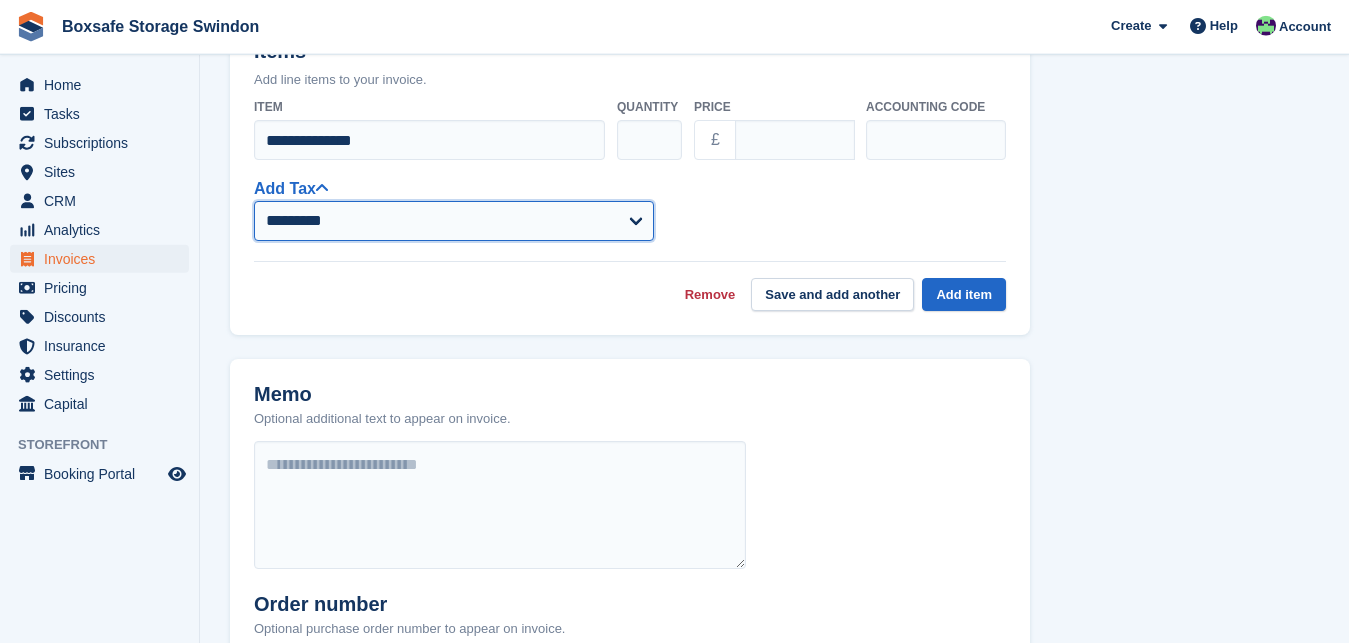 click on "*********" at bounding box center [0, 0] 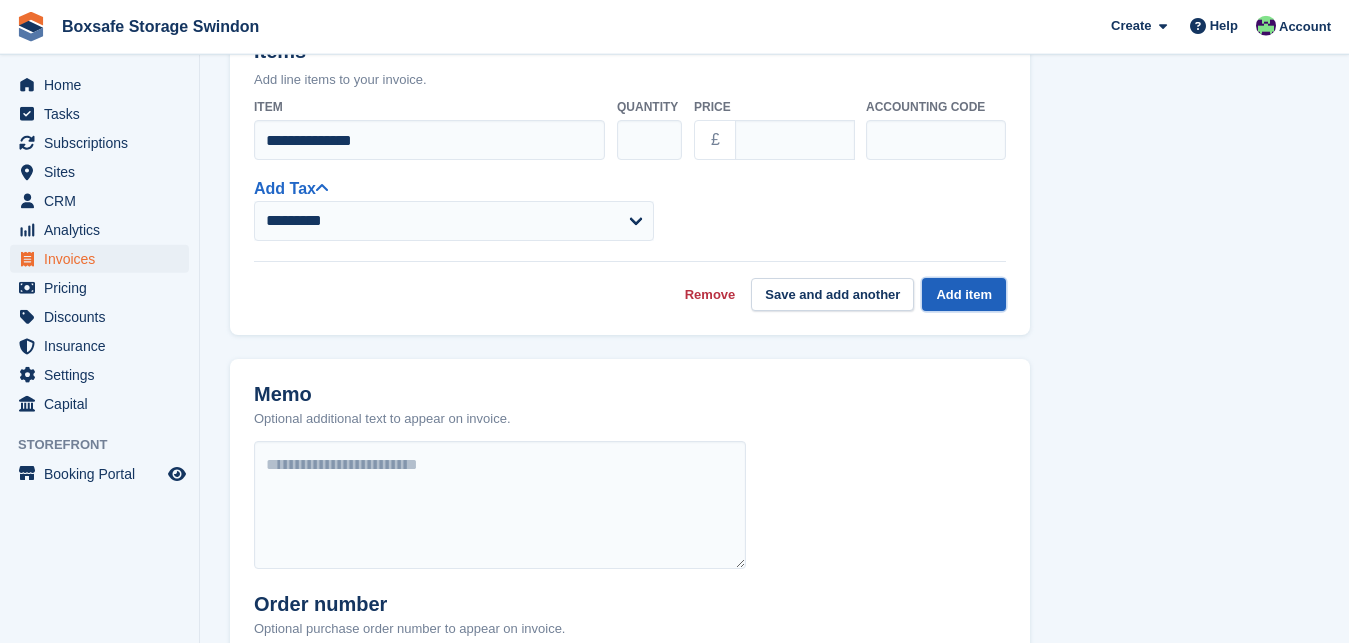 click on "Add item" at bounding box center (964, 294) 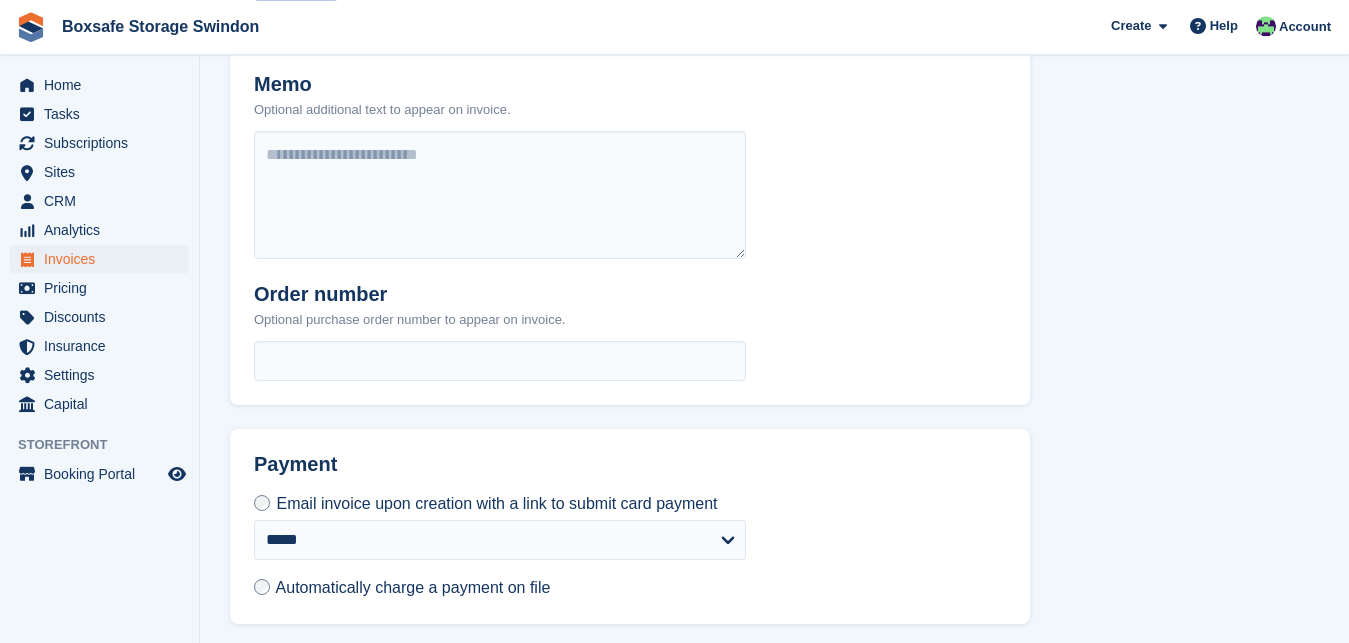 scroll, scrollTop: 843, scrollLeft: 0, axis: vertical 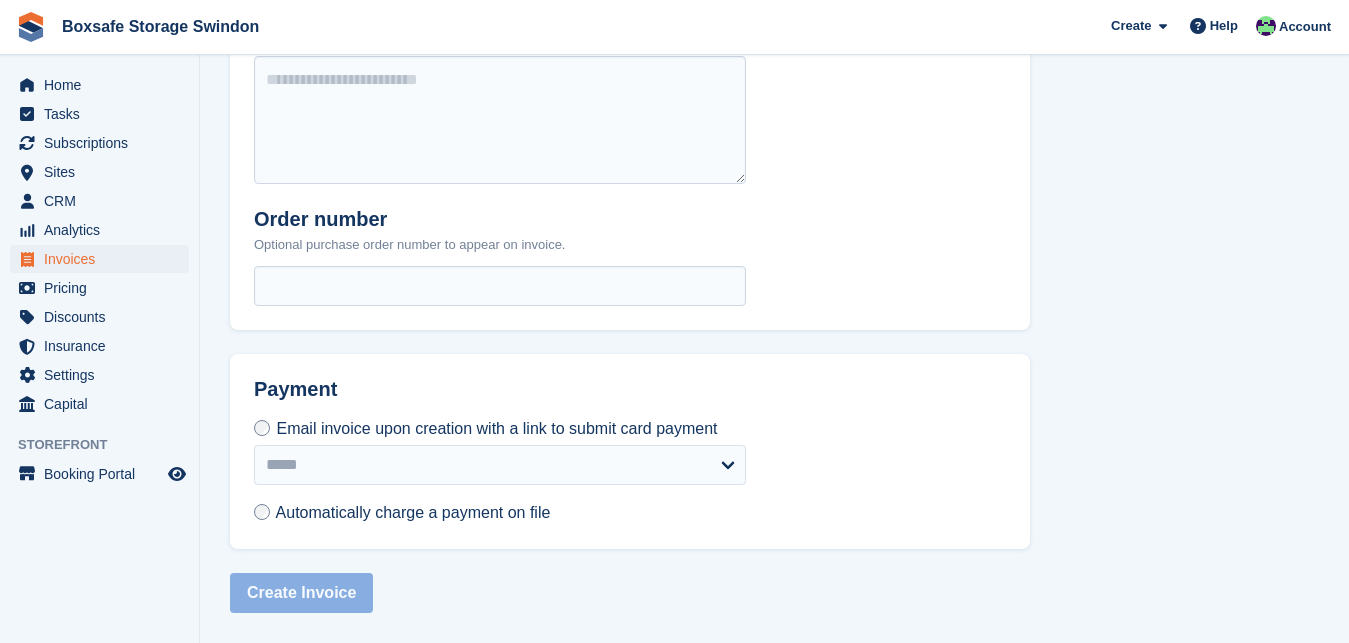 select on "******" 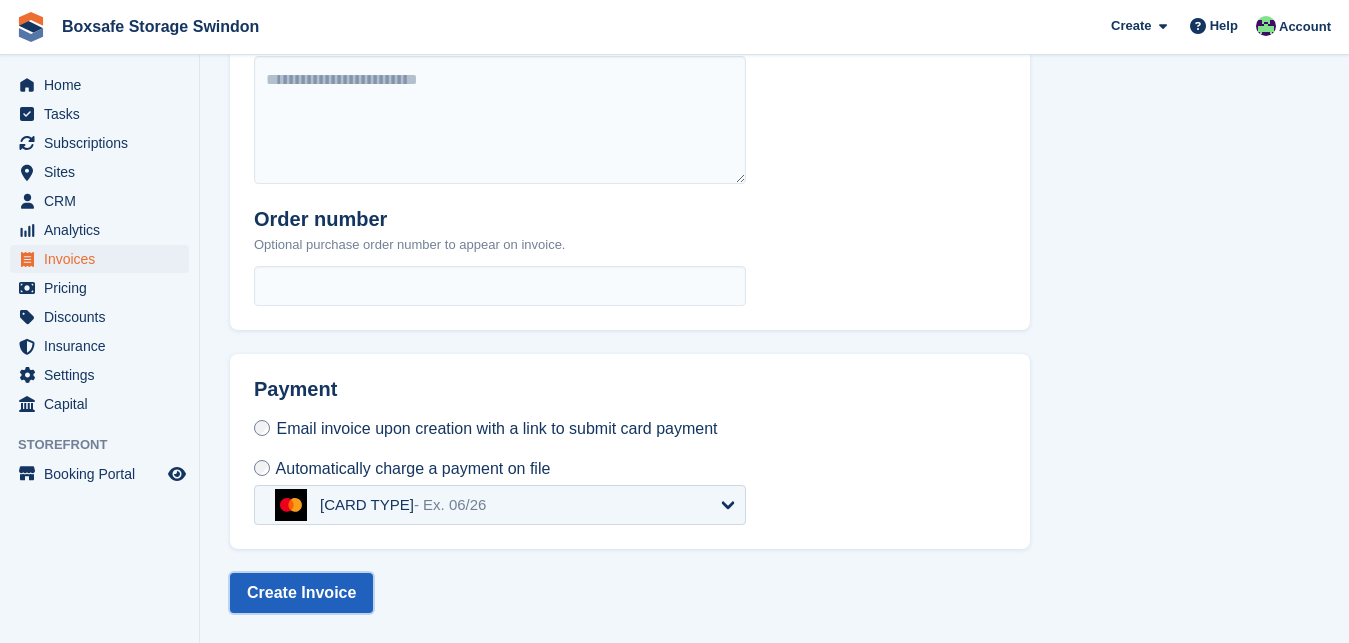 click on "Create Invoice" at bounding box center [301, 593] 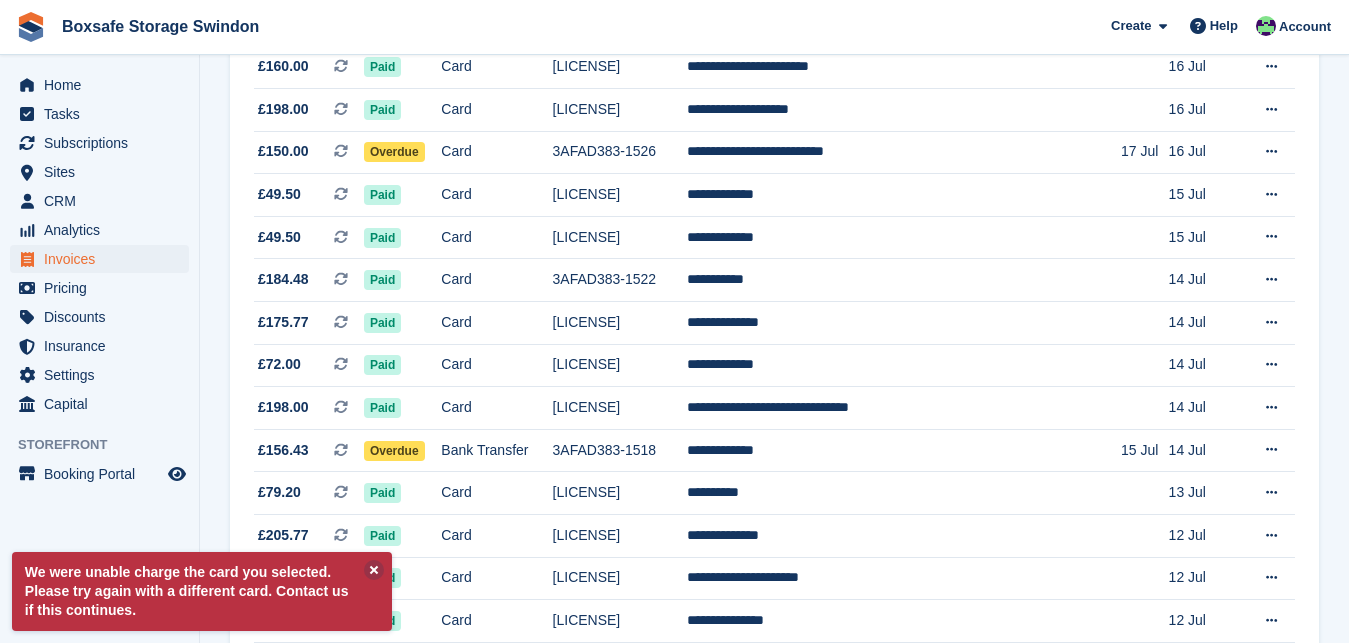 scroll, scrollTop: 0, scrollLeft: 0, axis: both 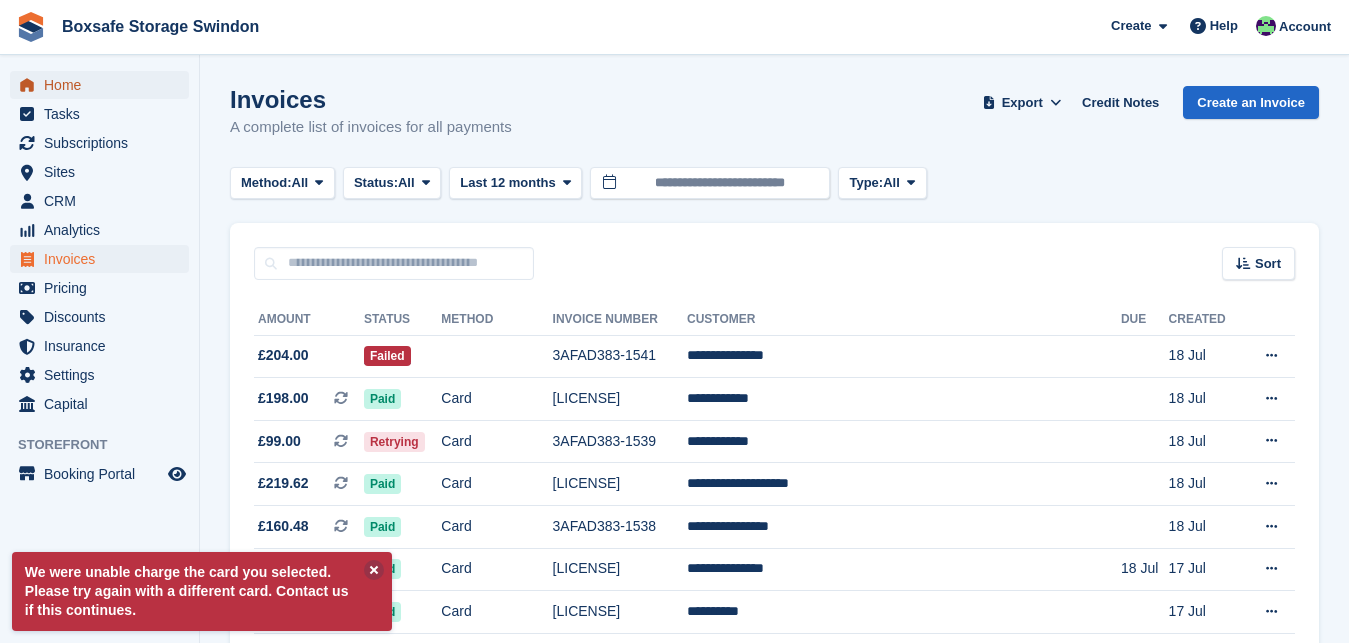 click on "Home" at bounding box center [104, 85] 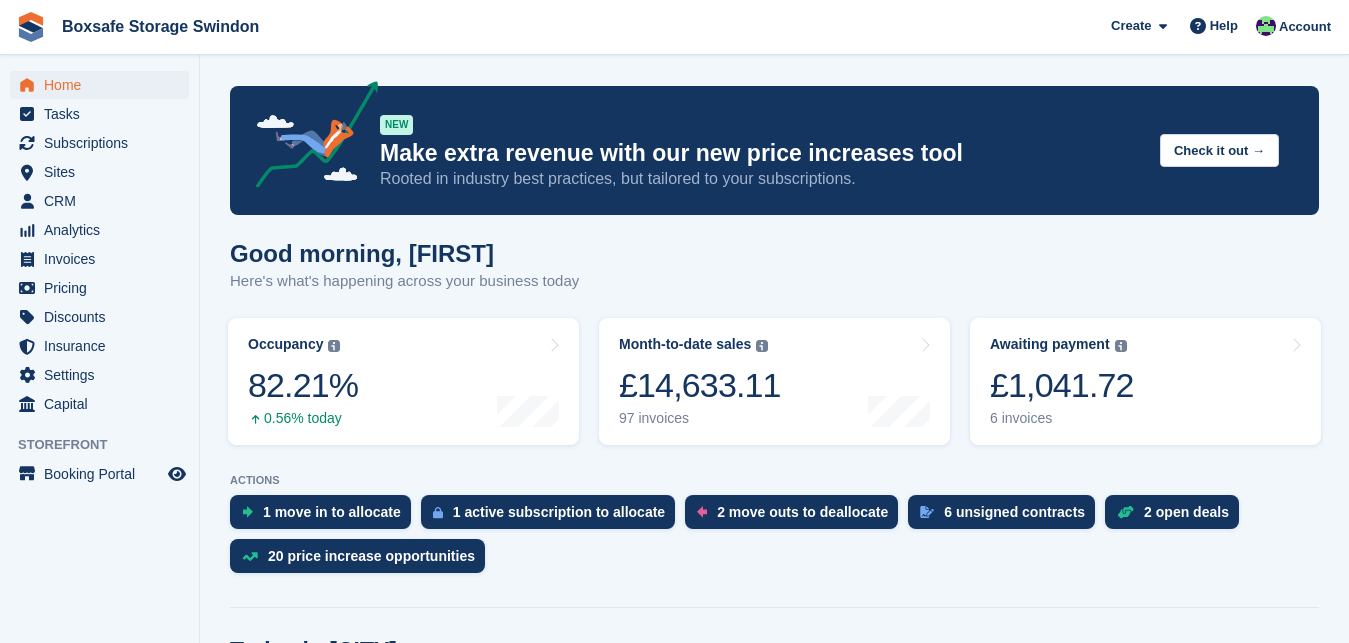 scroll, scrollTop: 0, scrollLeft: 0, axis: both 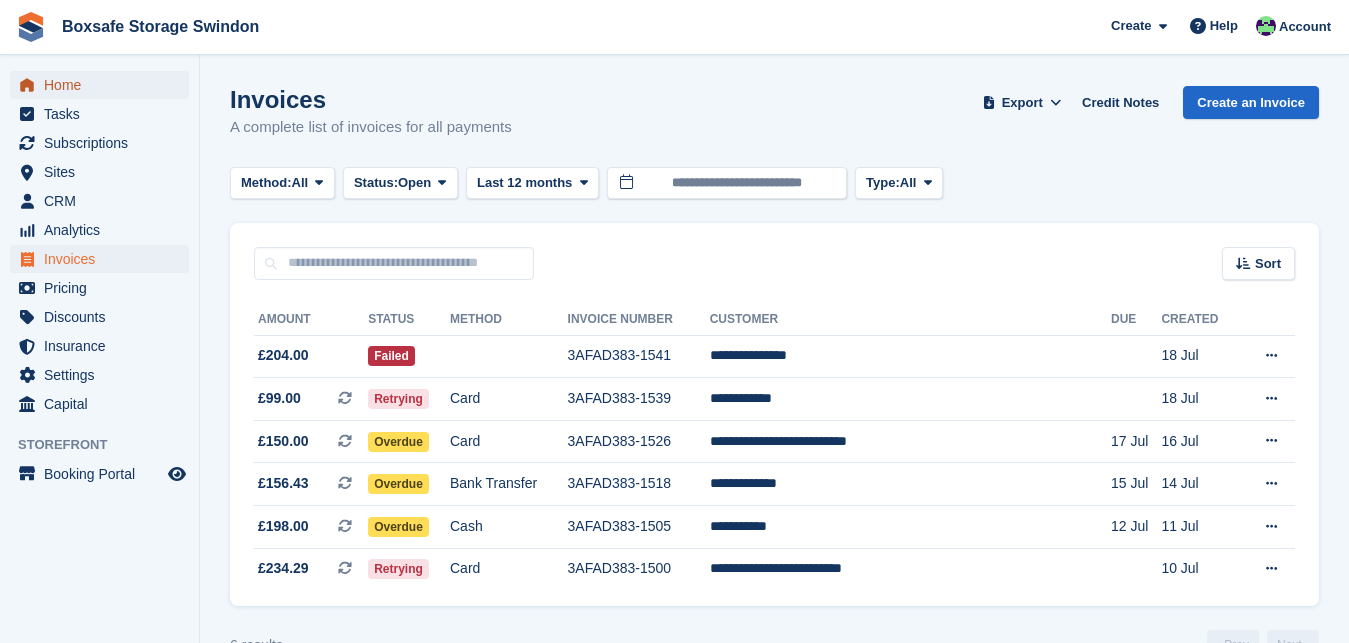 click on "Home" at bounding box center [104, 85] 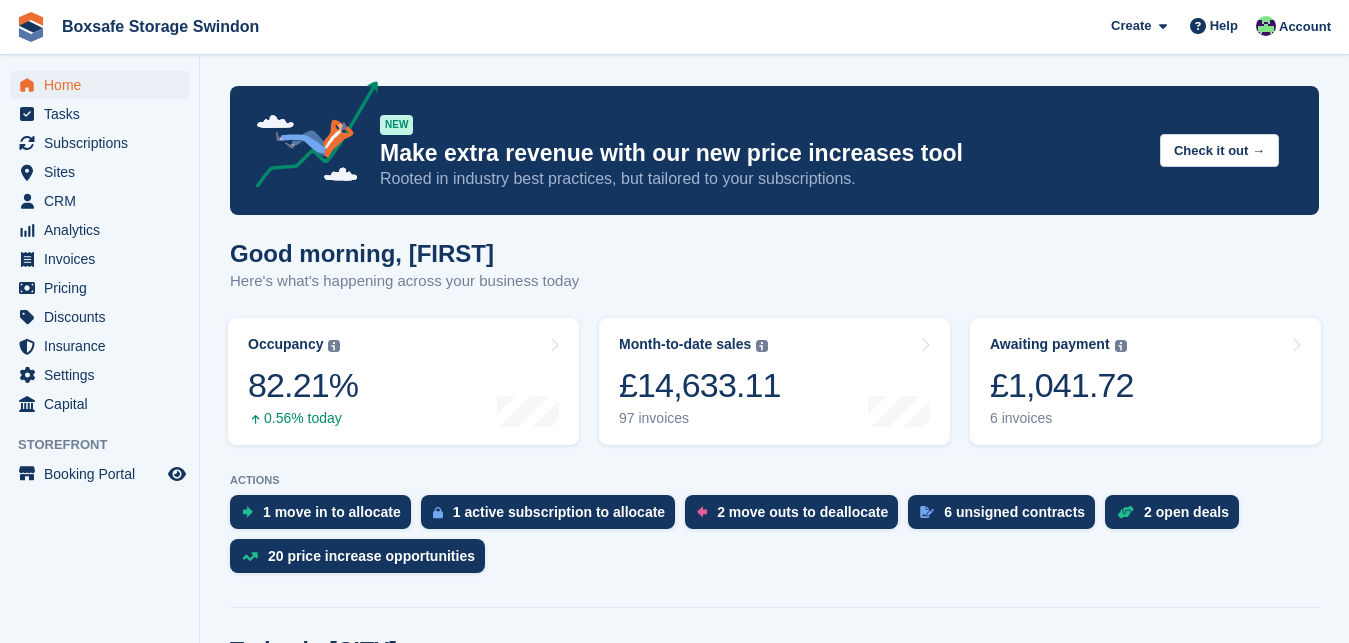 scroll, scrollTop: 0, scrollLeft: 0, axis: both 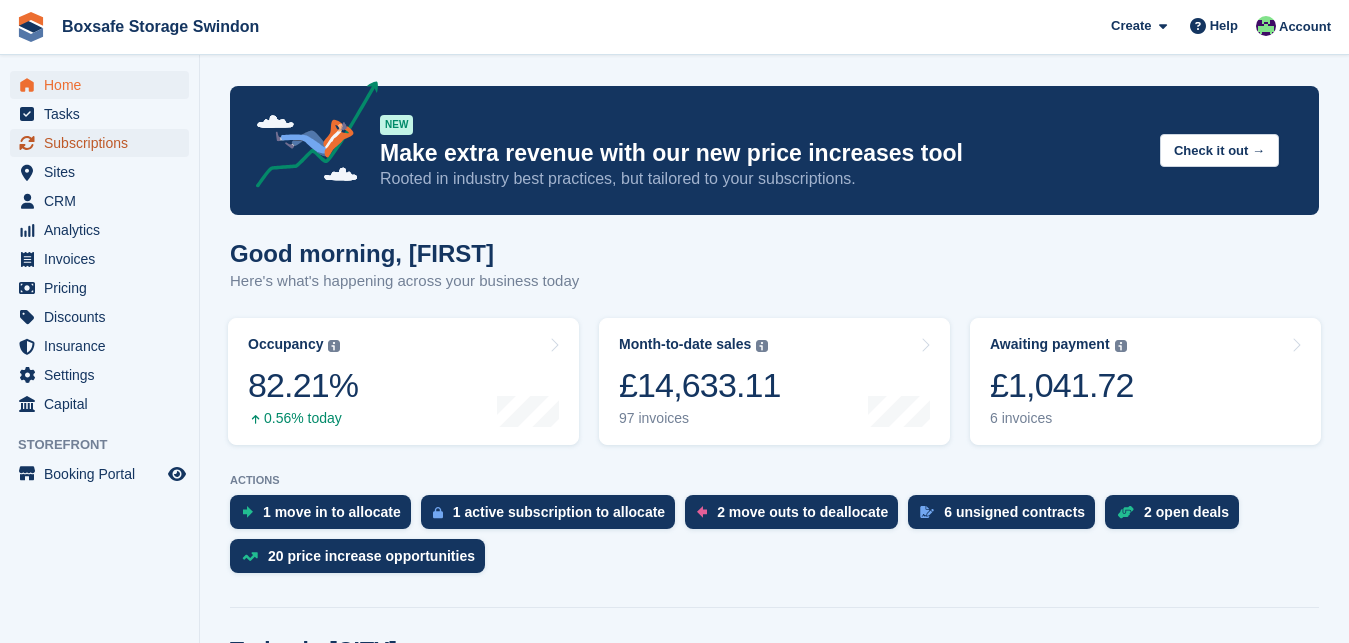 click on "Subscriptions" at bounding box center (104, 143) 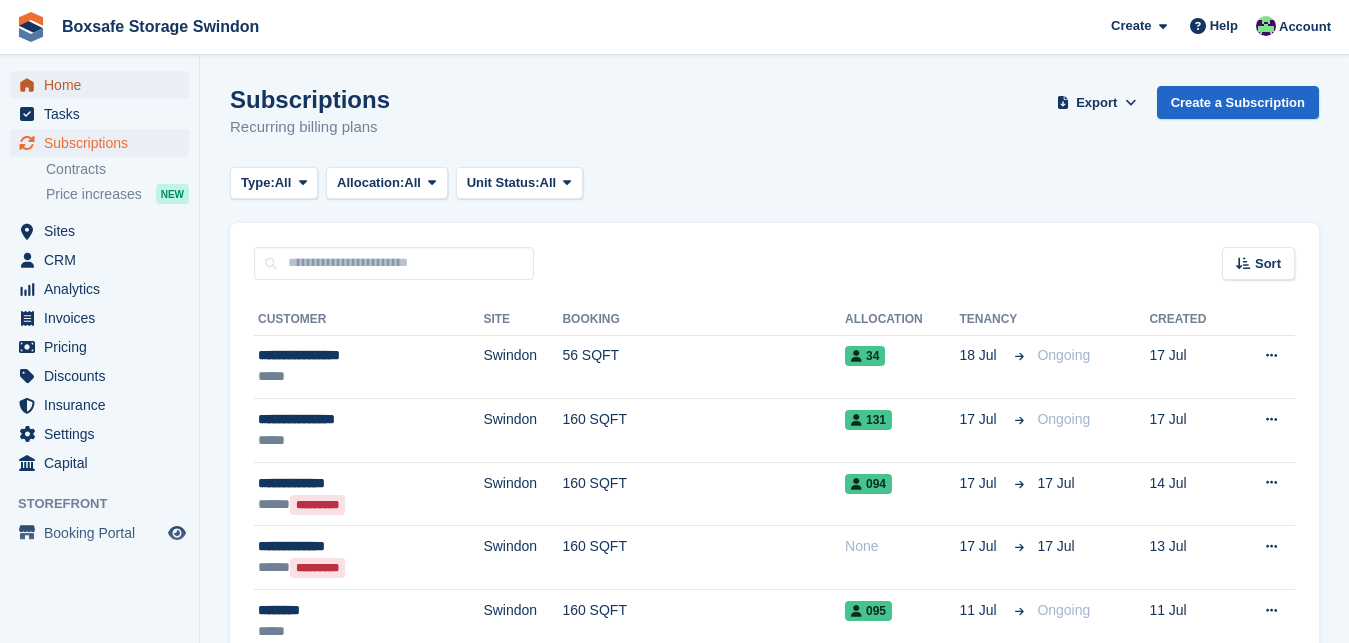click on "Home" at bounding box center (104, 85) 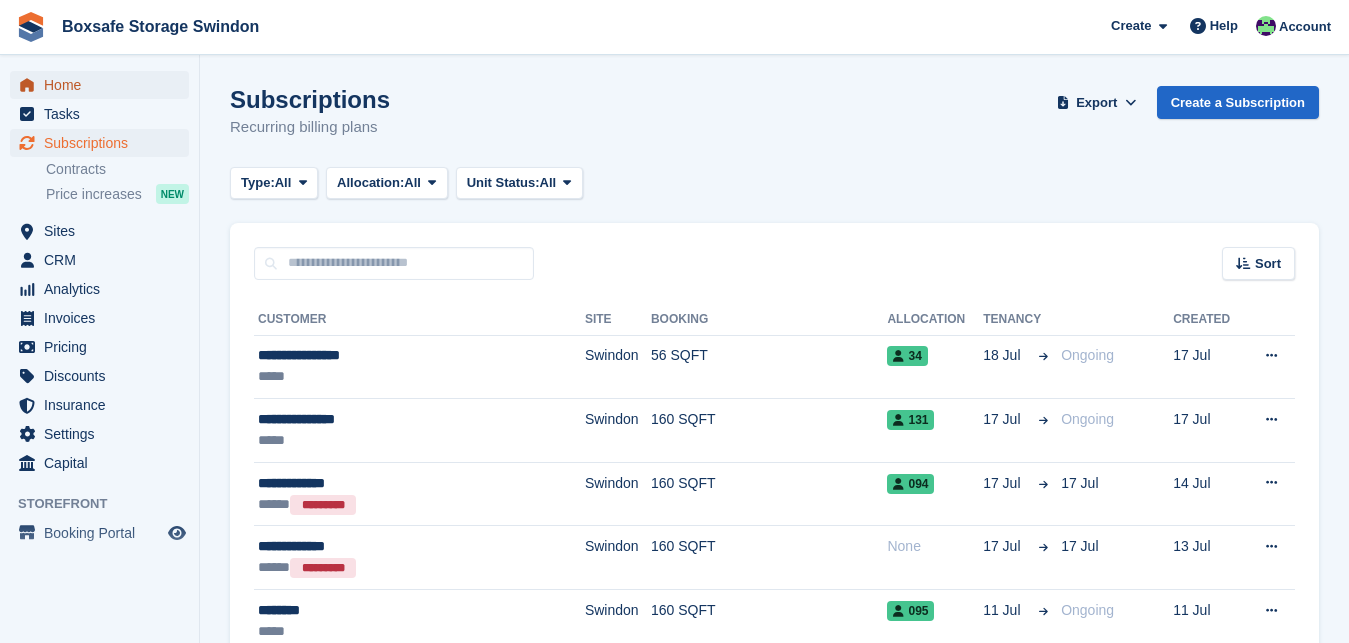 scroll, scrollTop: 0, scrollLeft: 0, axis: both 